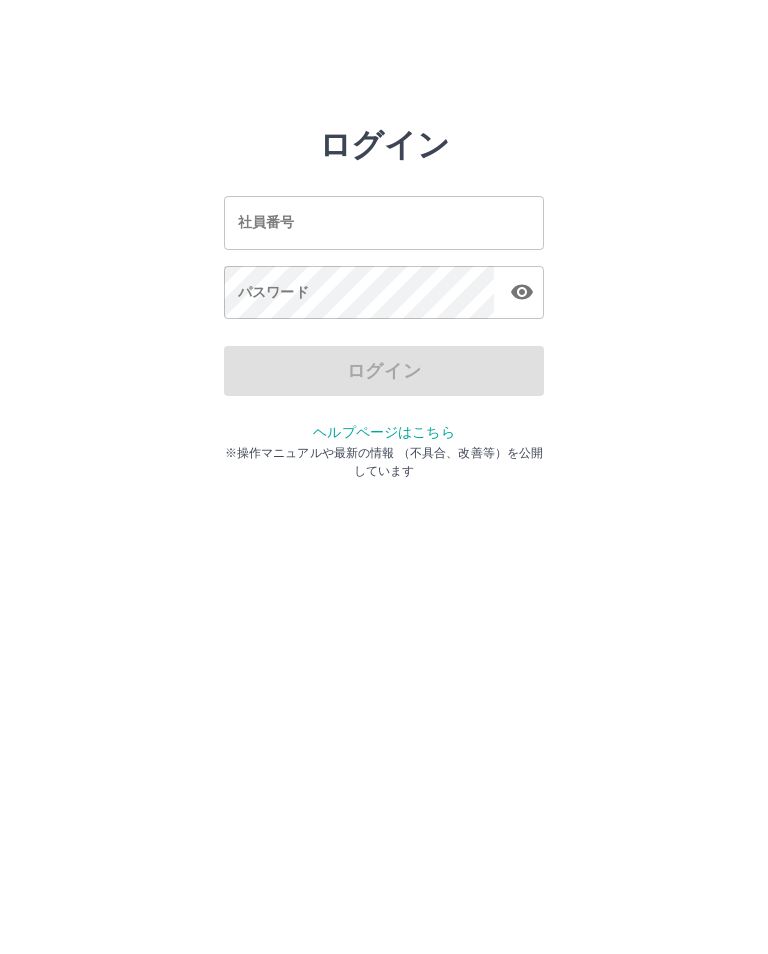 scroll, scrollTop: 0, scrollLeft: 0, axis: both 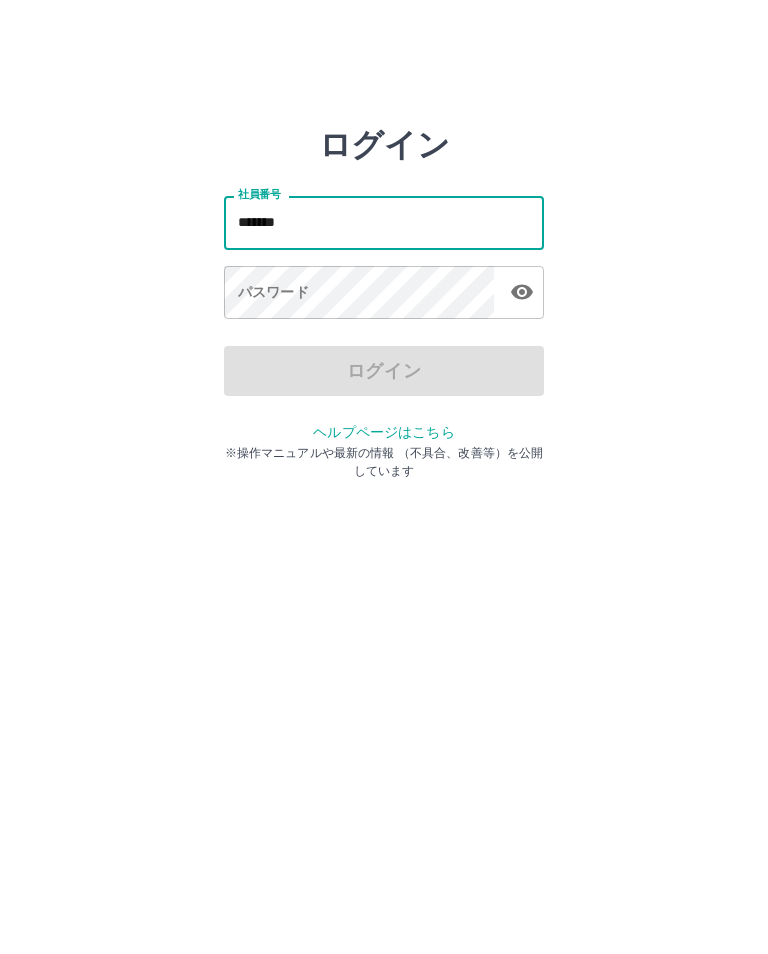 type on "*******" 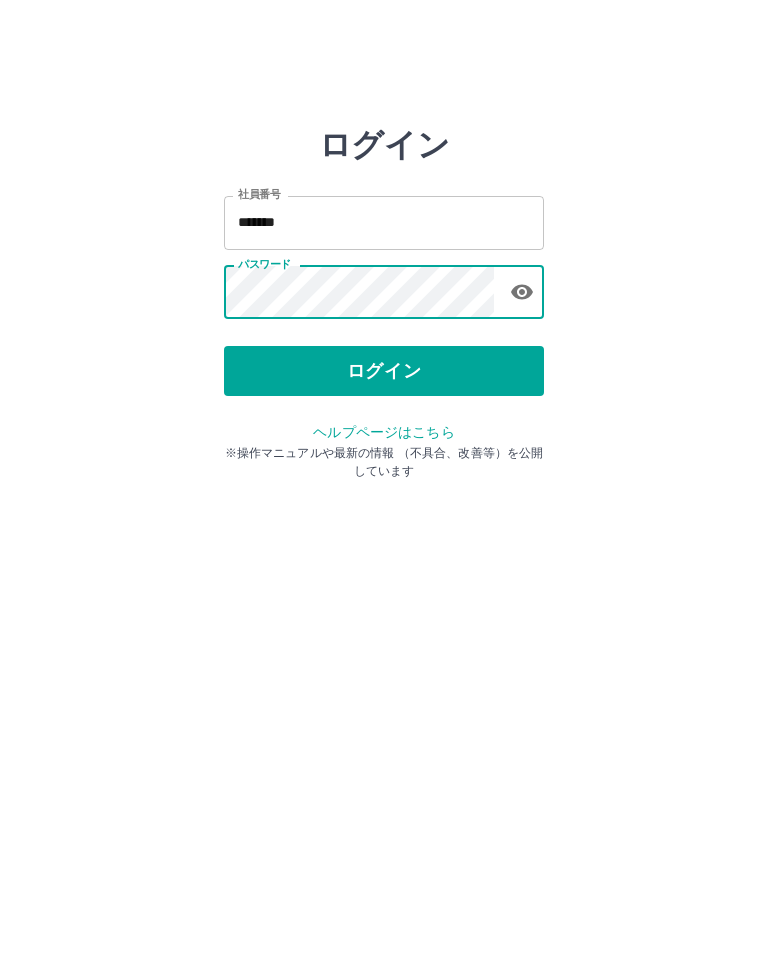 click on "ログイン" at bounding box center [384, 371] 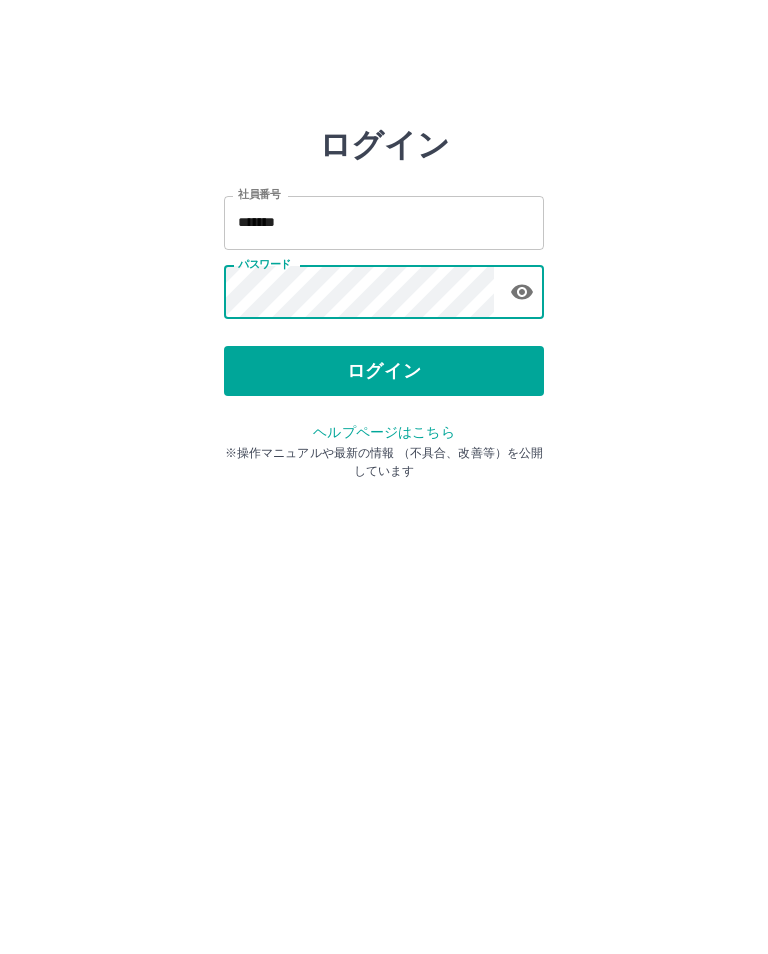 click on "ログイン" at bounding box center [384, 371] 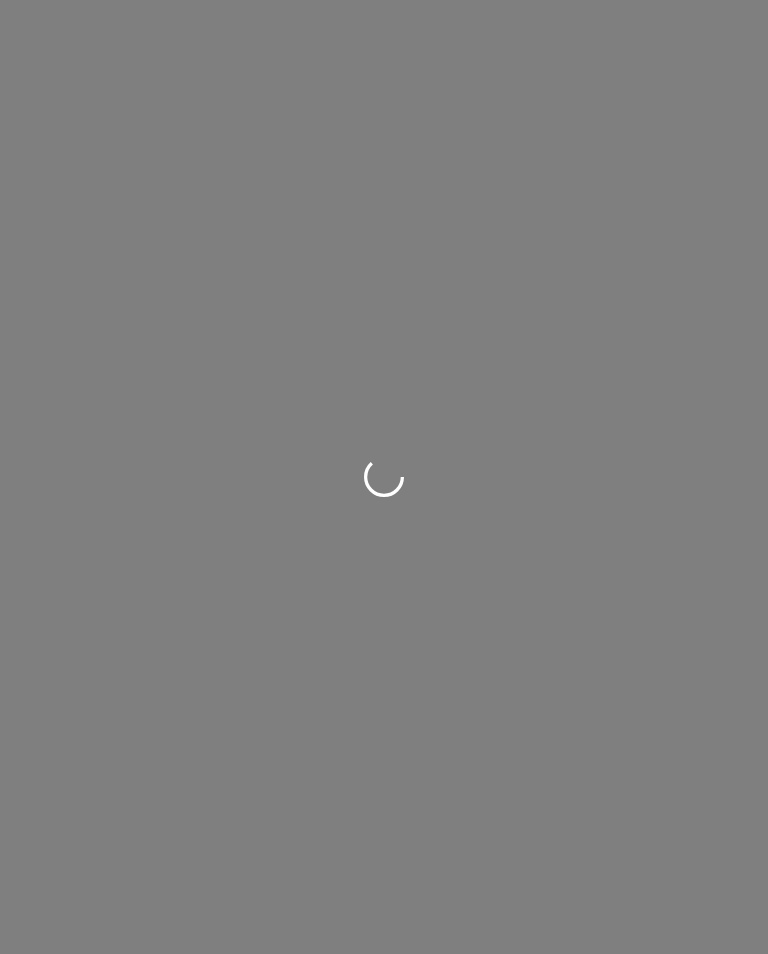 scroll, scrollTop: 0, scrollLeft: 0, axis: both 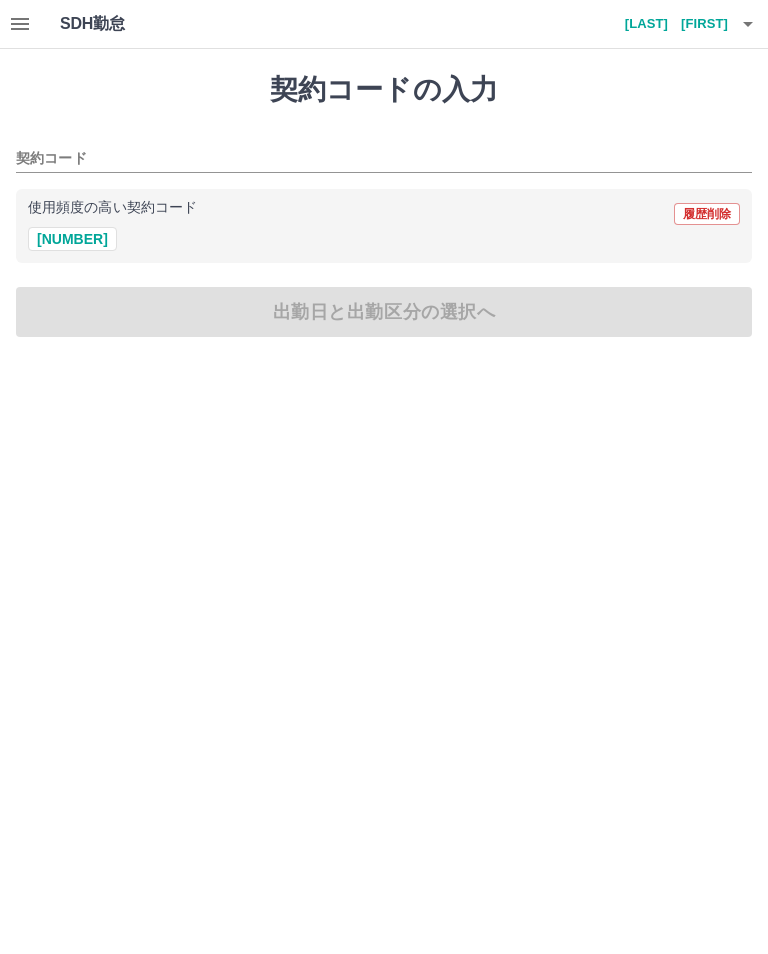click on "契約コード" at bounding box center (369, 159) 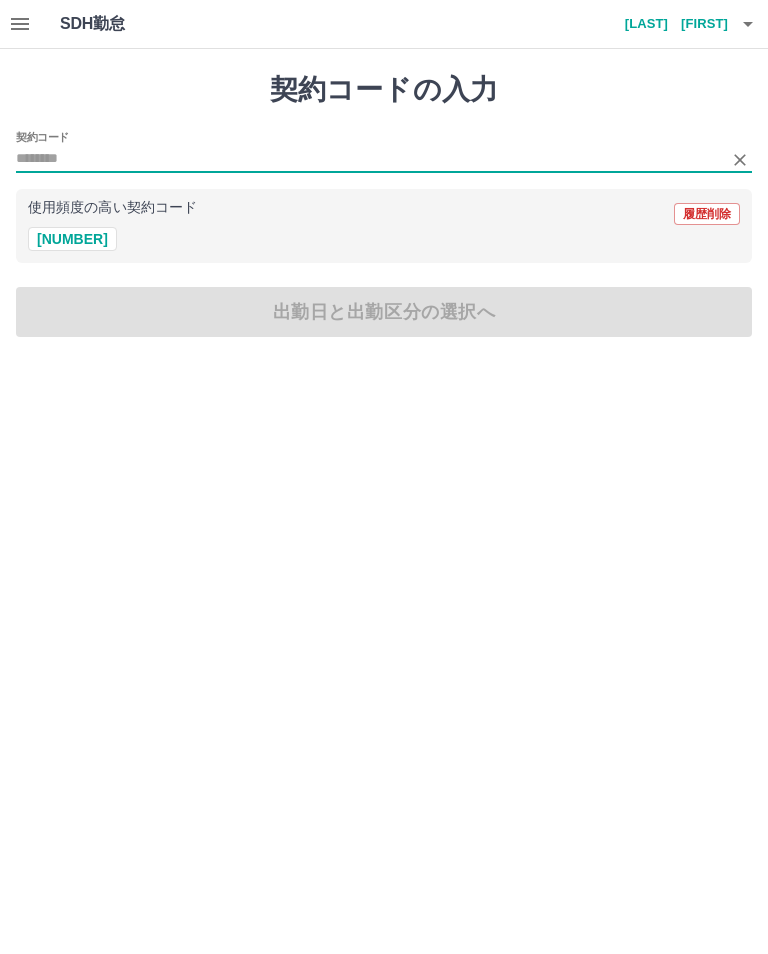 click on "[NUMBER]" at bounding box center [72, 239] 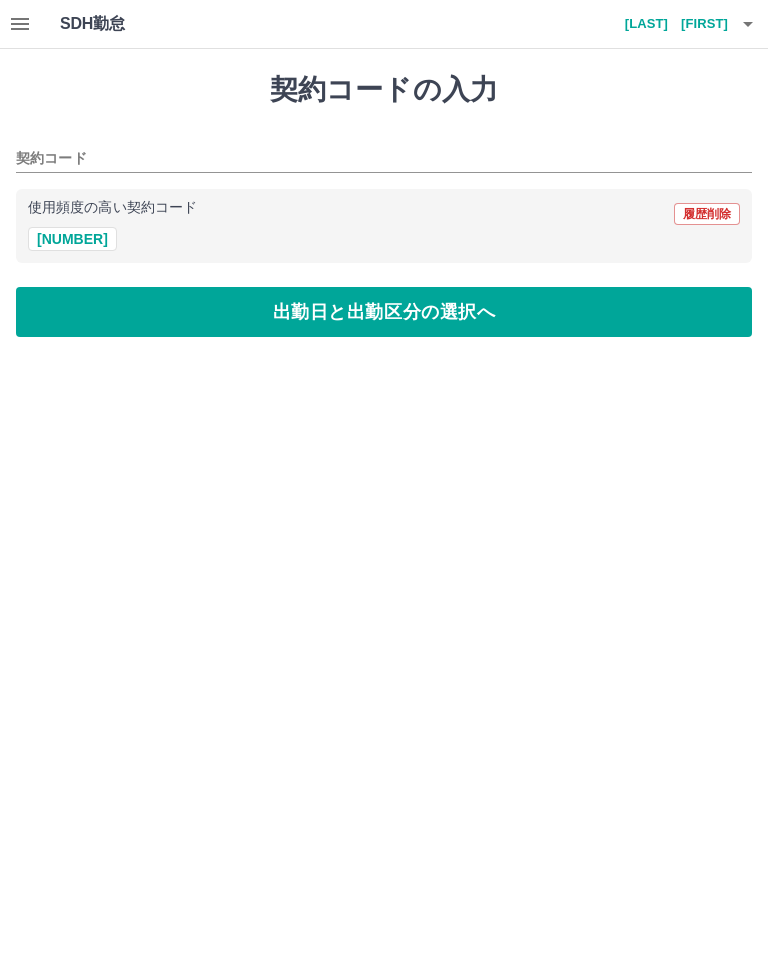 type on "********" 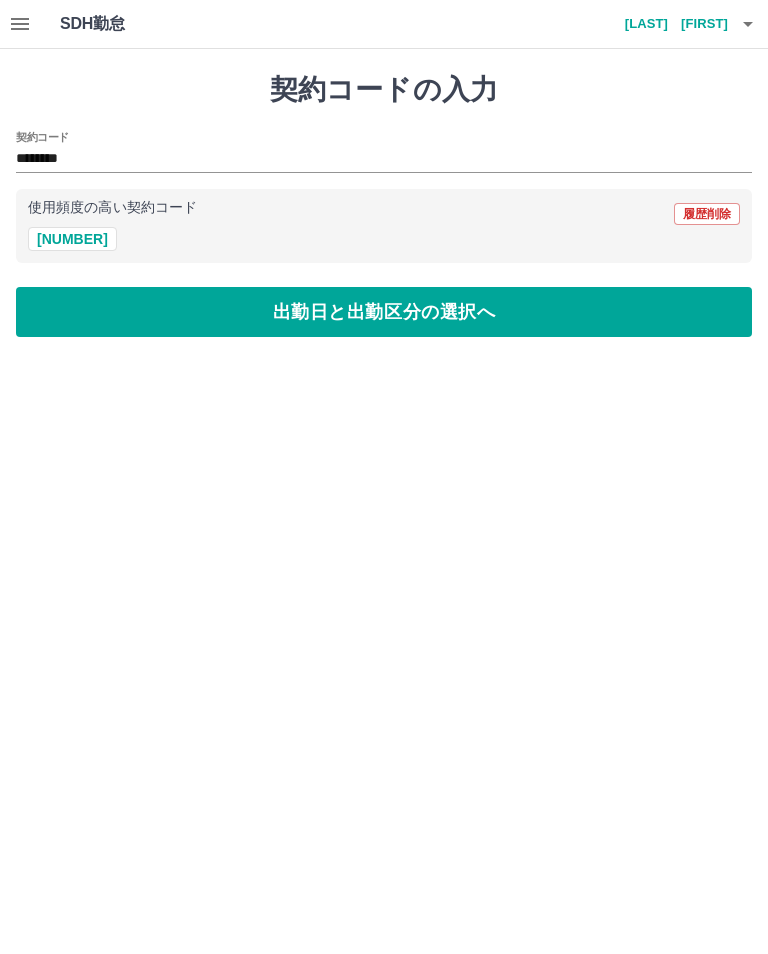 click on "出勤日と出勤区分の選択へ" at bounding box center [384, 312] 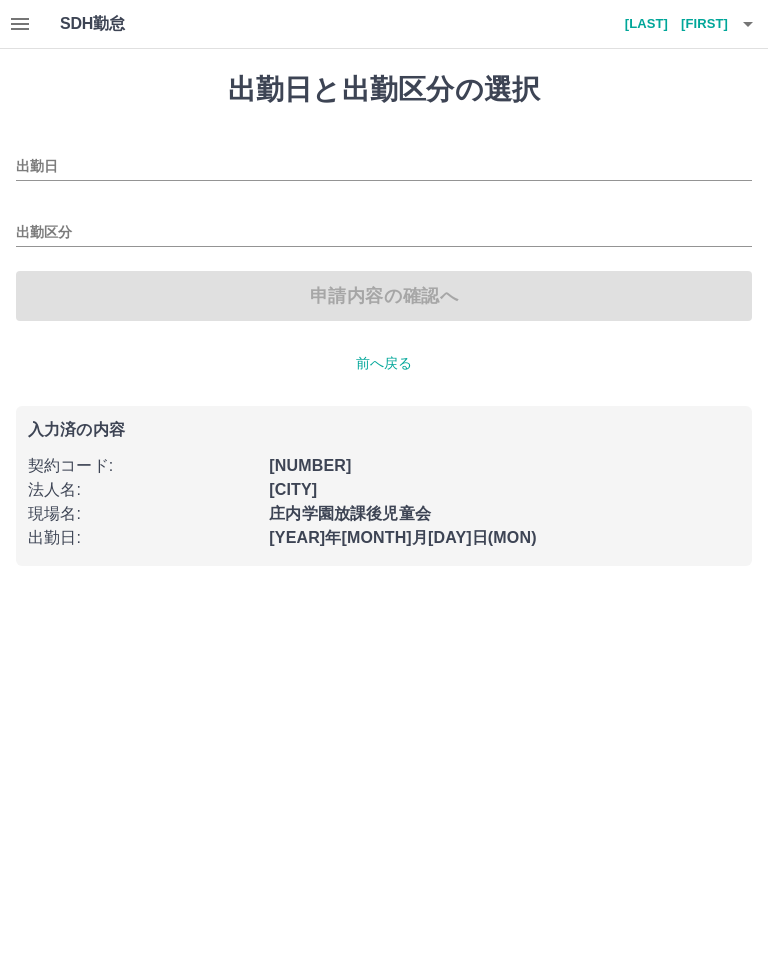 type on "**********" 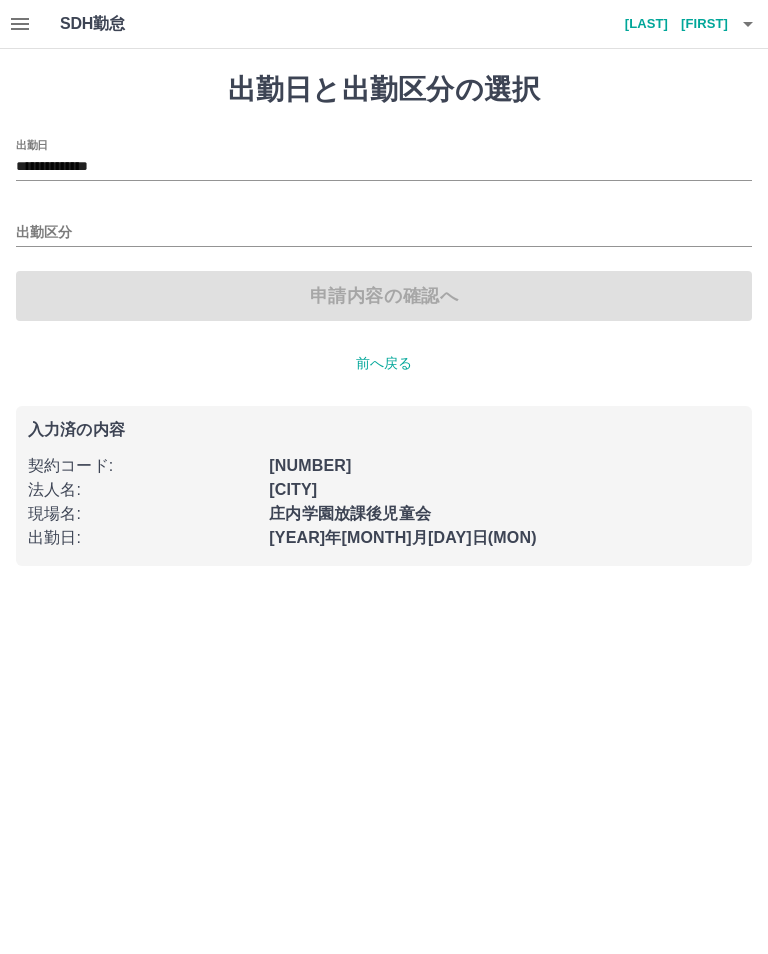 click on "出勤区分" at bounding box center (384, 233) 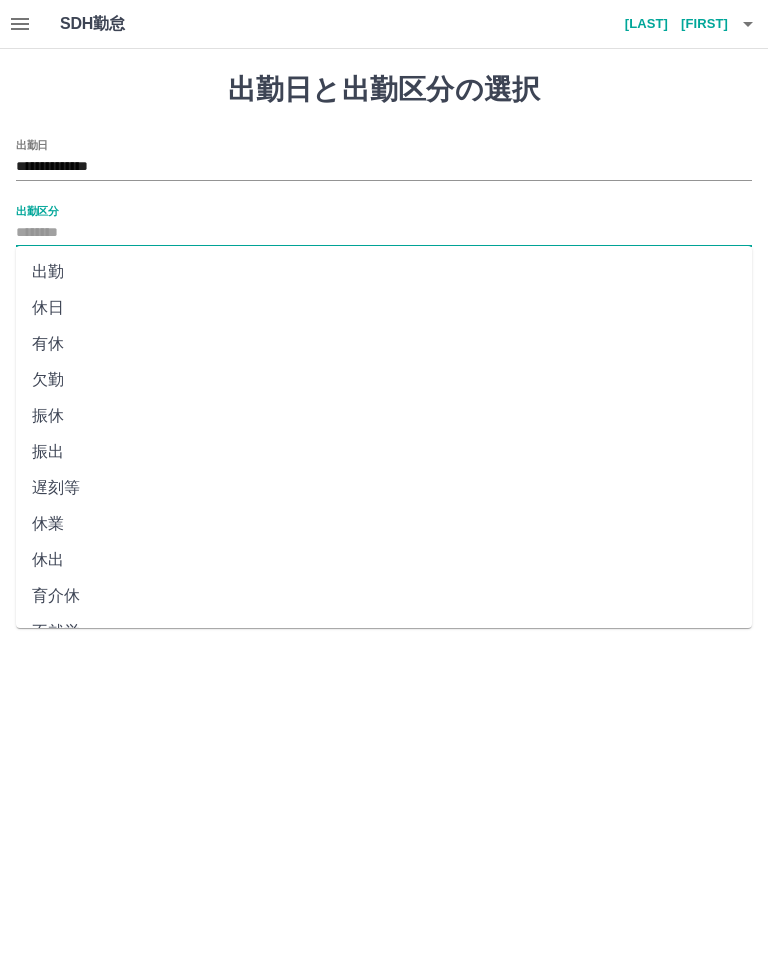 click on "出勤" at bounding box center [384, 272] 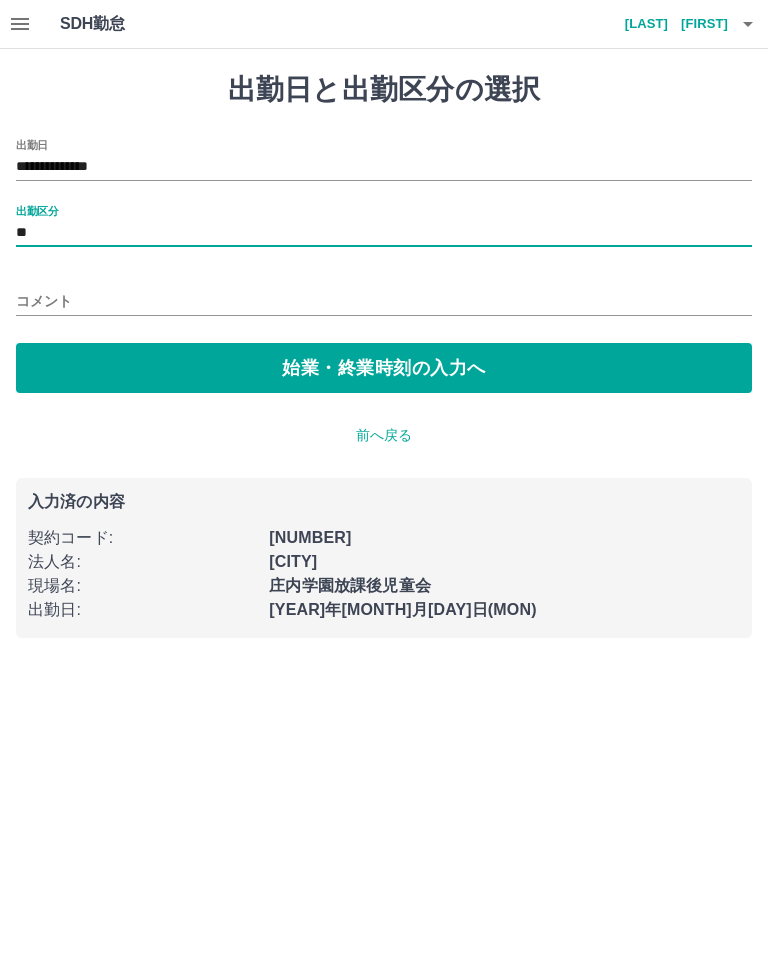 click on "コメント" at bounding box center (384, 301) 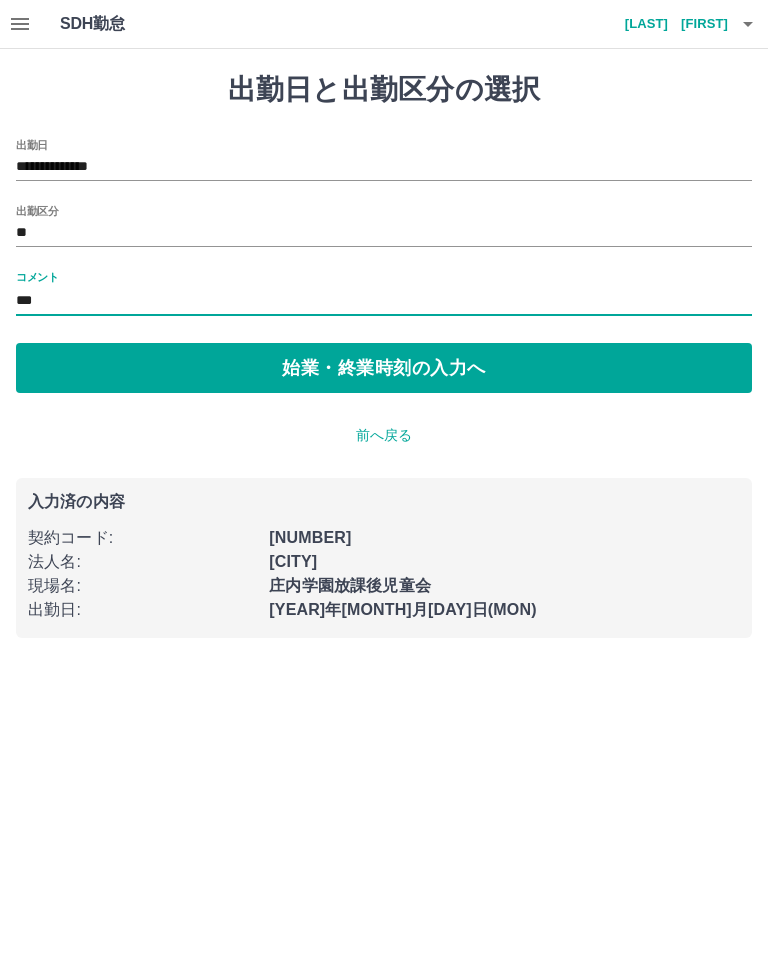 type on "***" 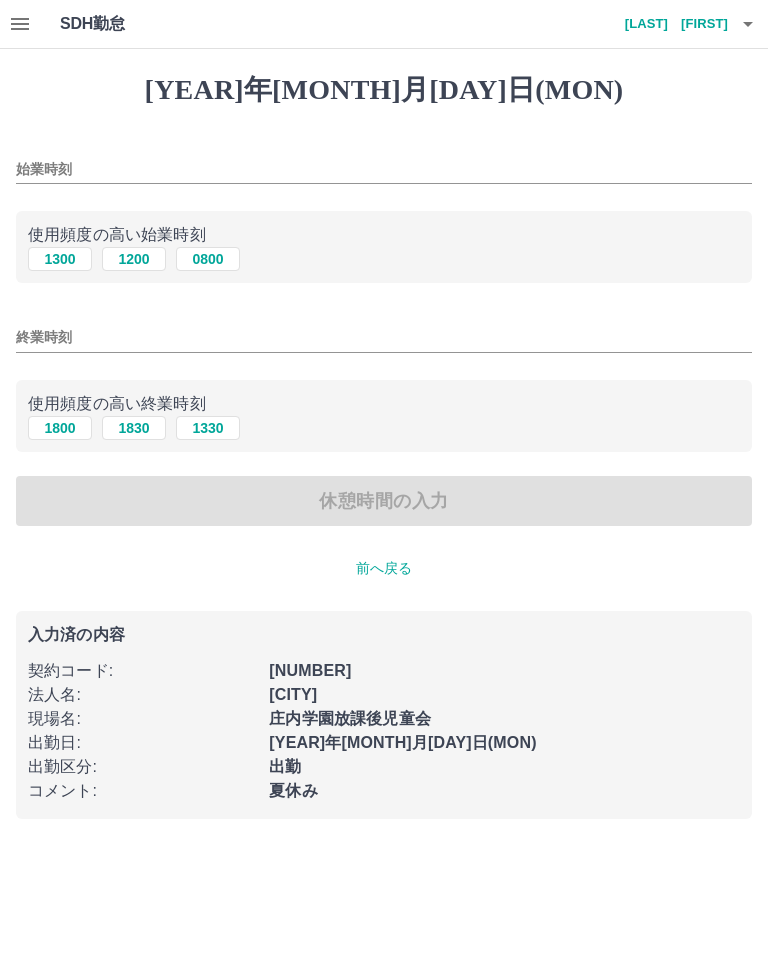 click on "始業時刻" at bounding box center (384, 169) 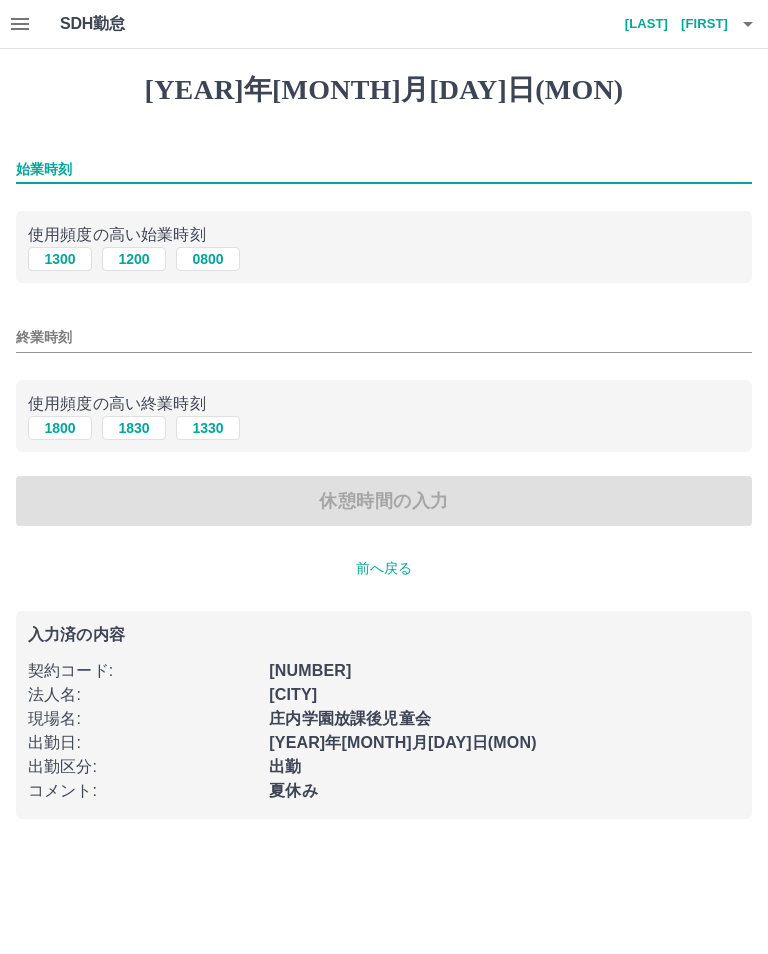 click on "0800" at bounding box center (208, 259) 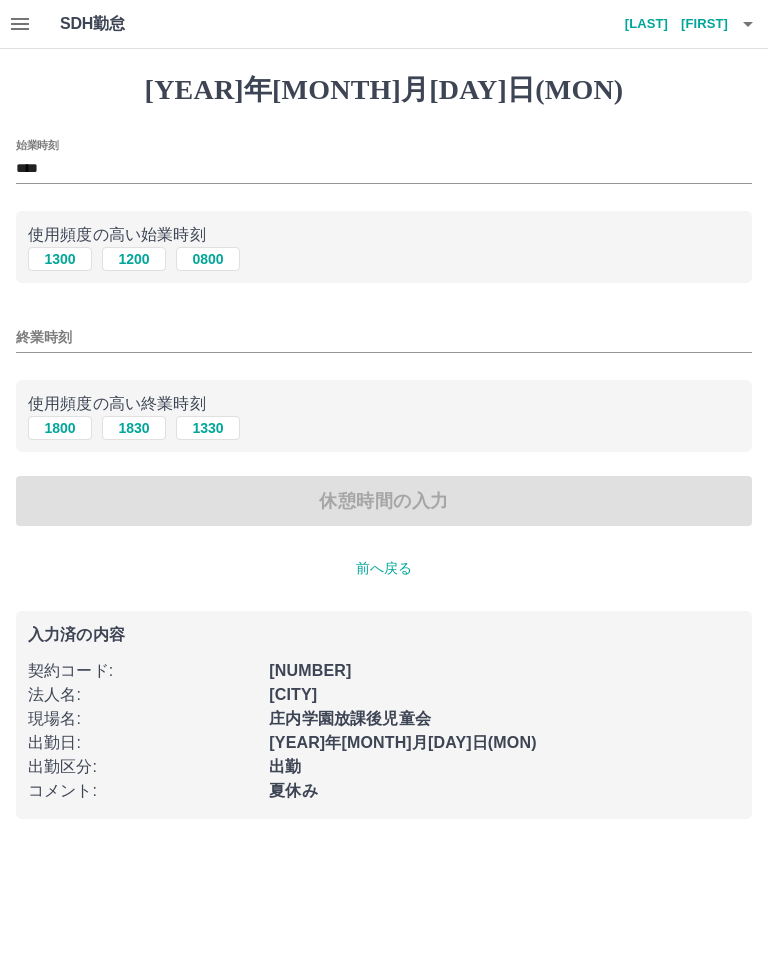 click on "終業時刻" at bounding box center [384, 337] 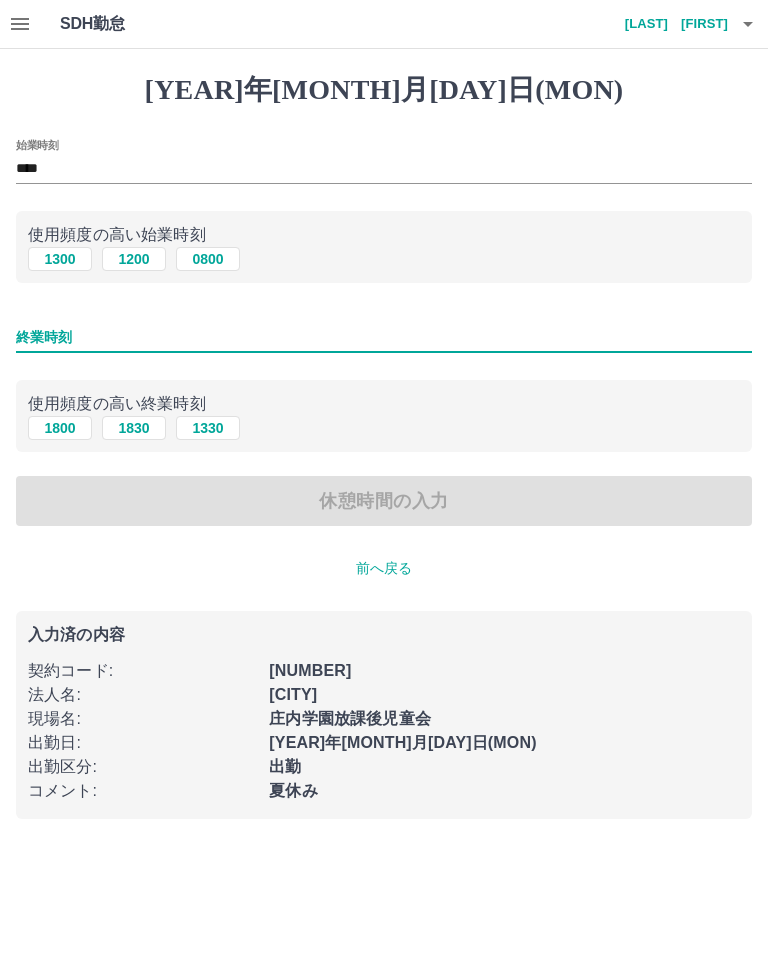click on "1330" at bounding box center (208, 428) 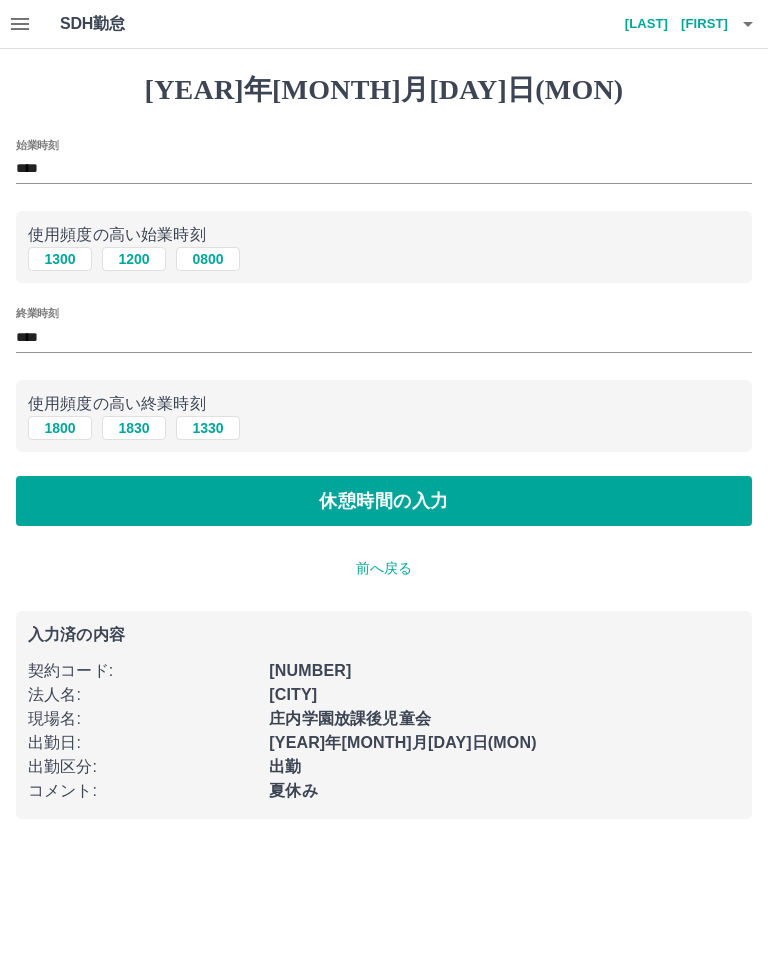 click on "休憩時間の入力" at bounding box center (384, 501) 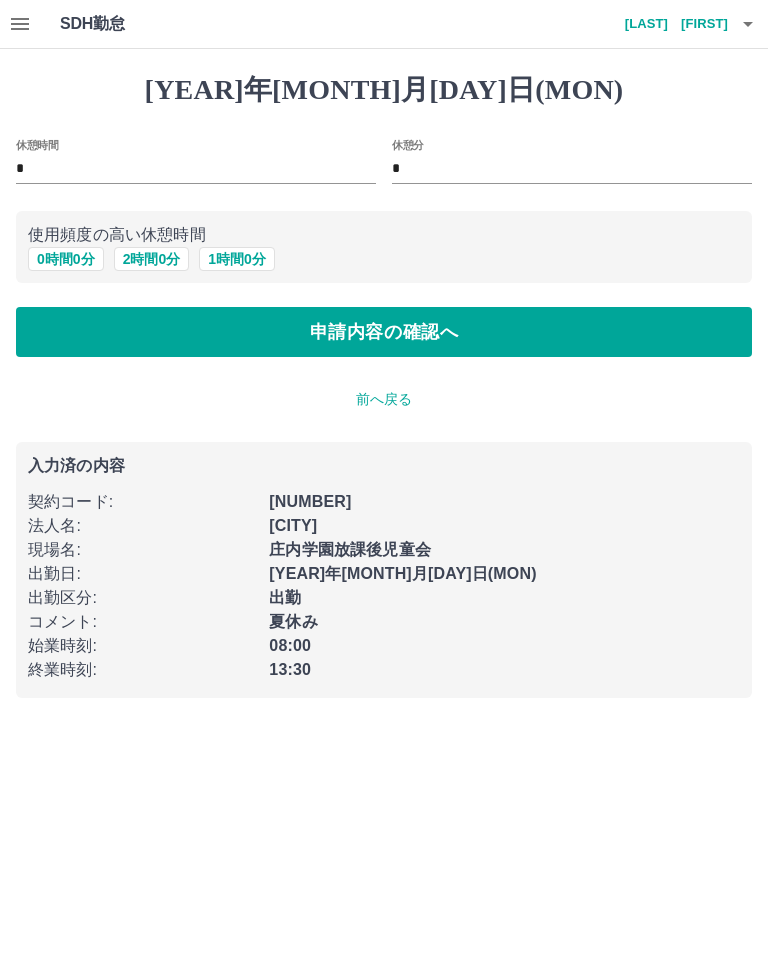 click on "*" at bounding box center (196, 169) 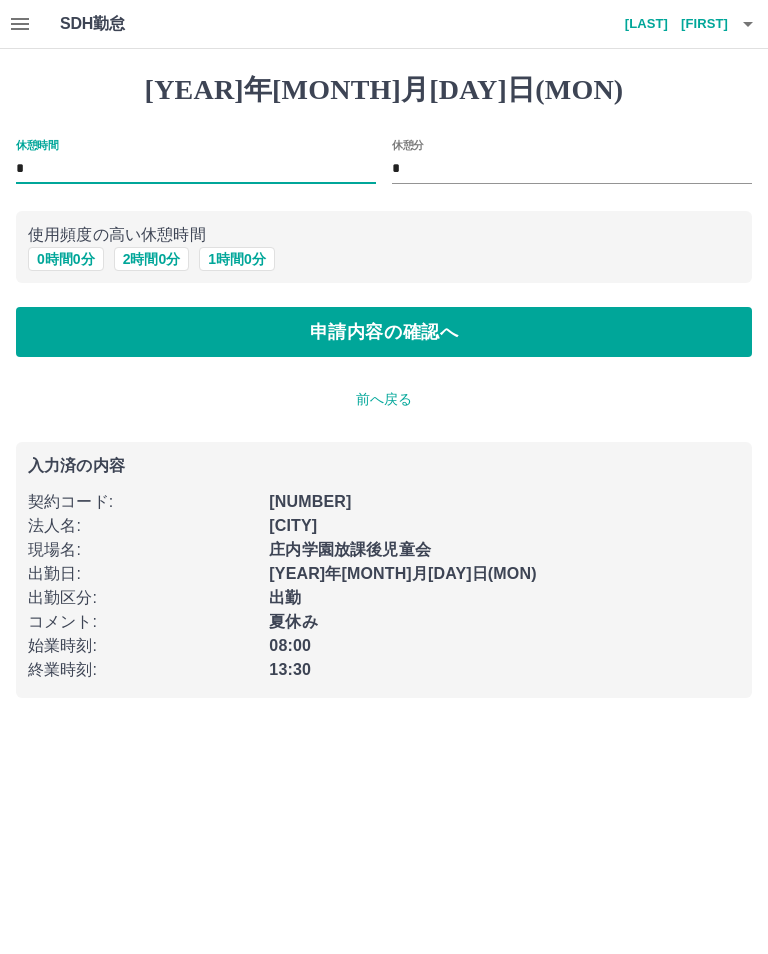 click on "0 時間 0 分" at bounding box center [66, 259] 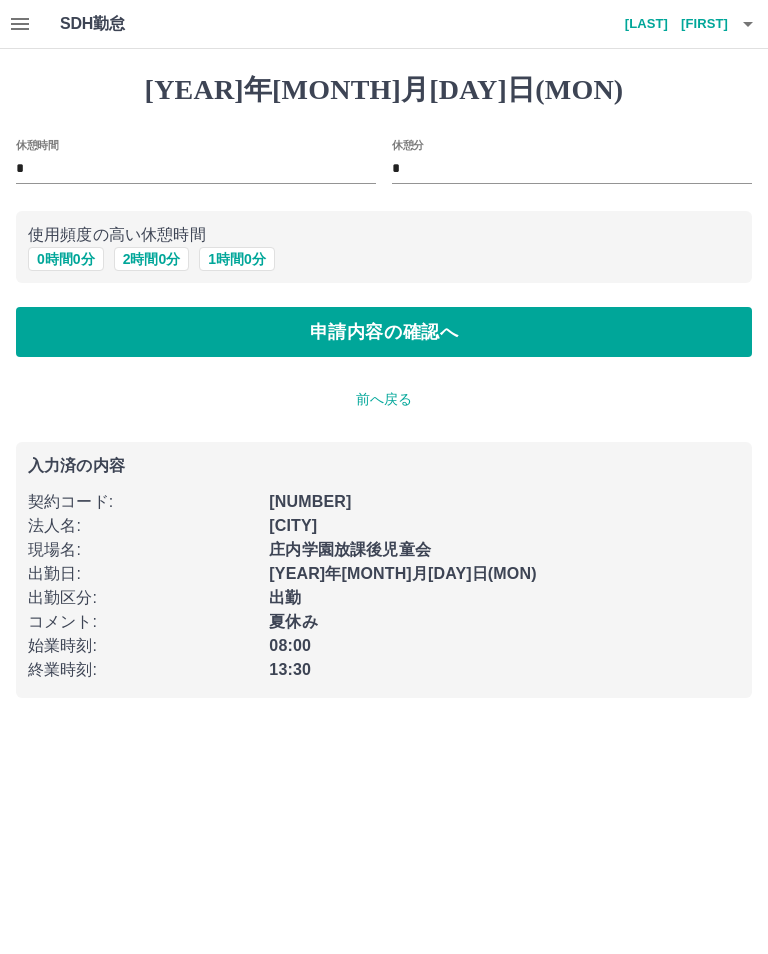 click on "申請内容の確認へ" at bounding box center [384, 332] 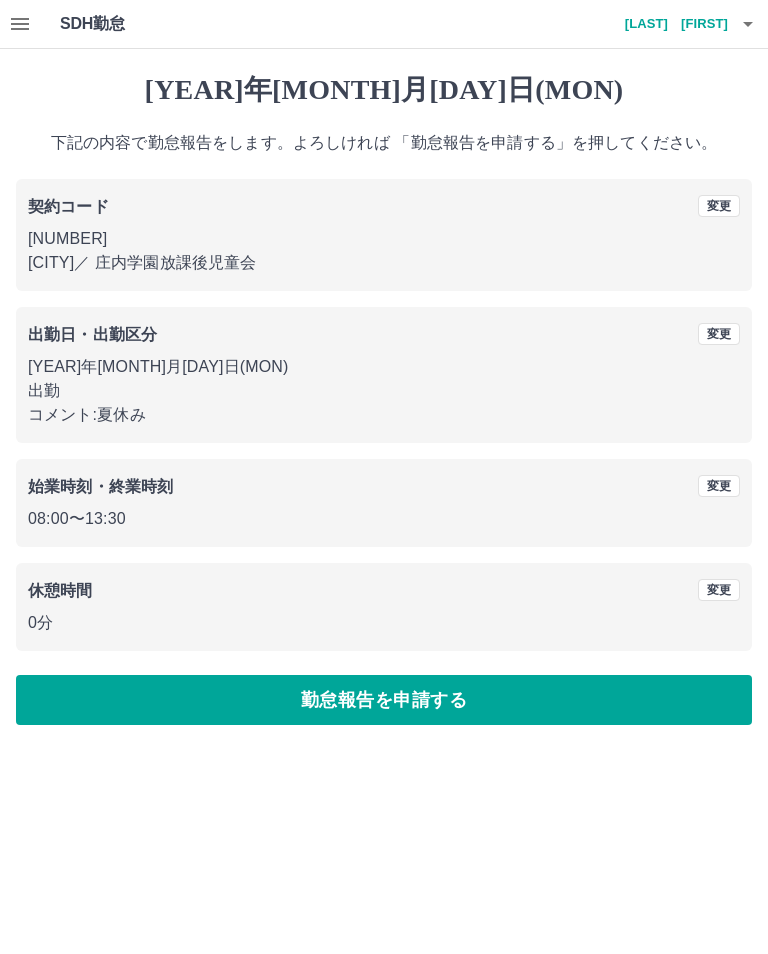click on "勤怠報告を申請する" at bounding box center (384, 700) 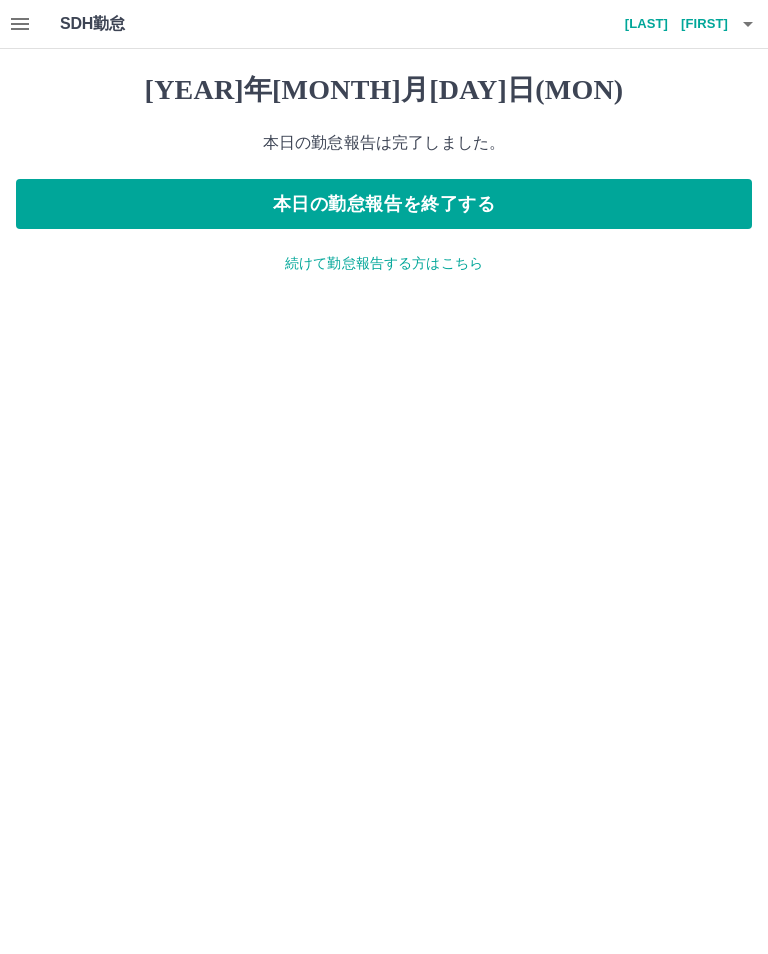 click on "本日の勤怠報告を終了する" at bounding box center (384, 204) 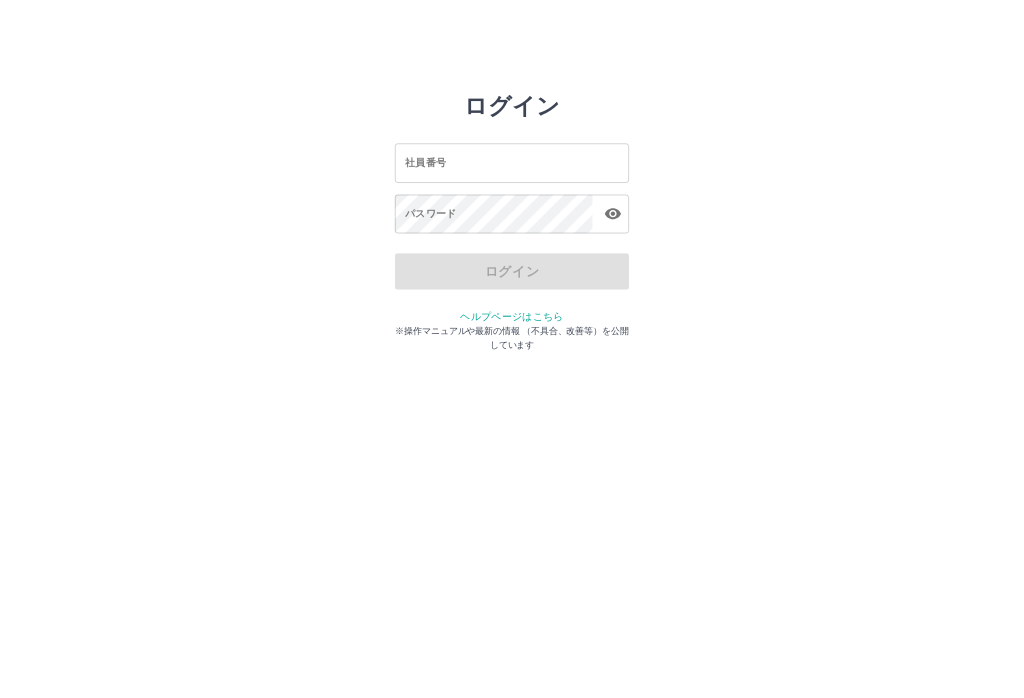 scroll, scrollTop: 0, scrollLeft: 0, axis: both 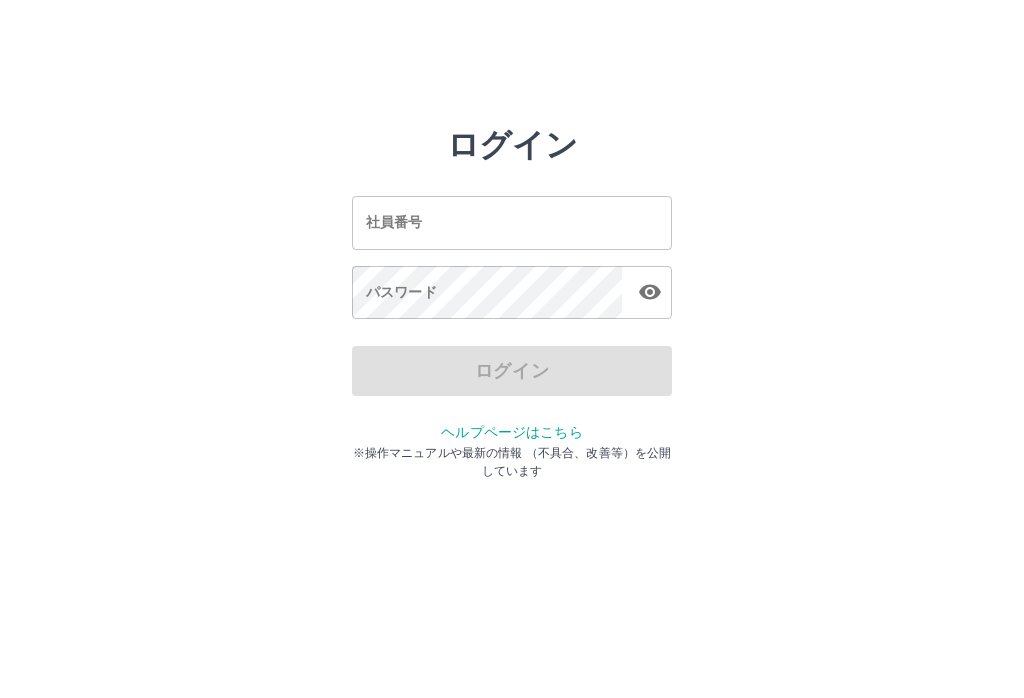 click on "社員番号" at bounding box center (512, 222) 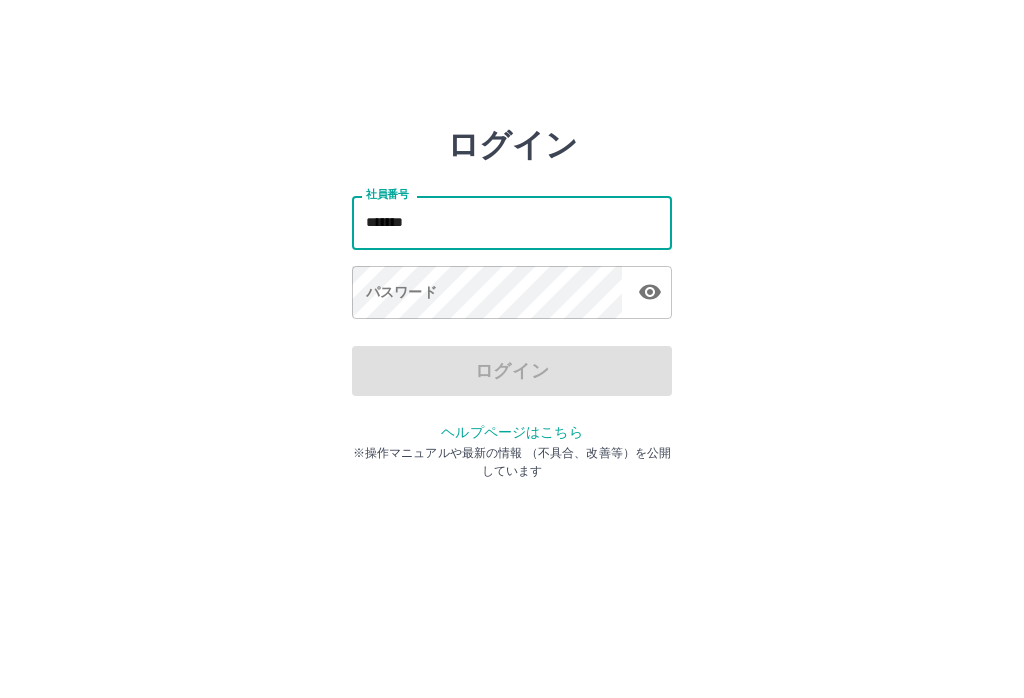 type on "*******" 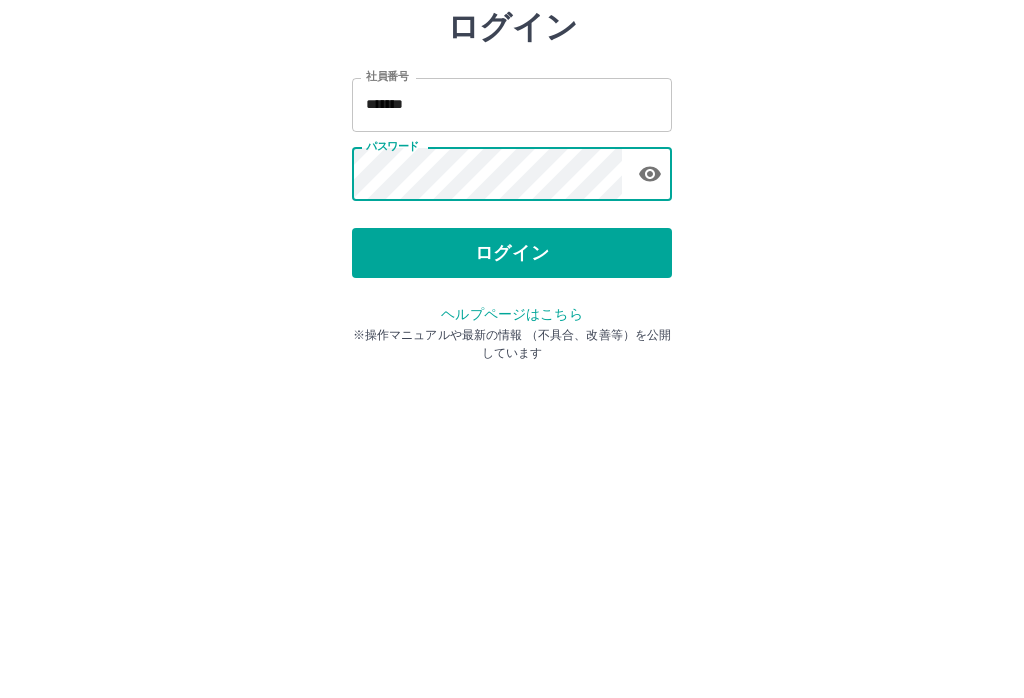 click on "ログイン" at bounding box center [512, 371] 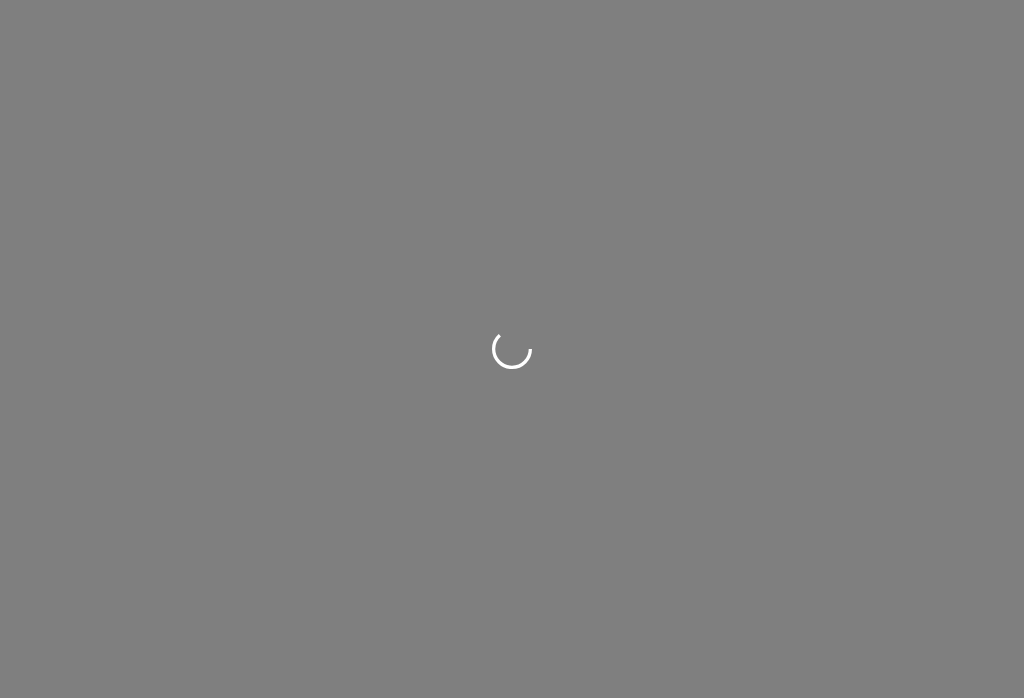 scroll, scrollTop: 0, scrollLeft: 0, axis: both 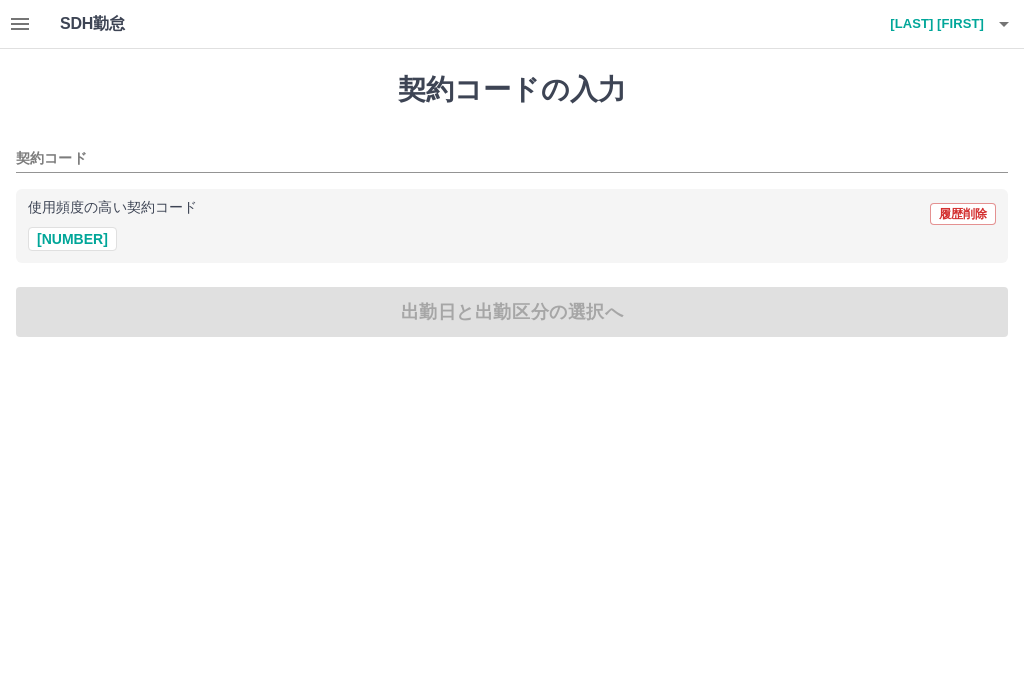 click on "[NUMBER]" at bounding box center (72, 239) 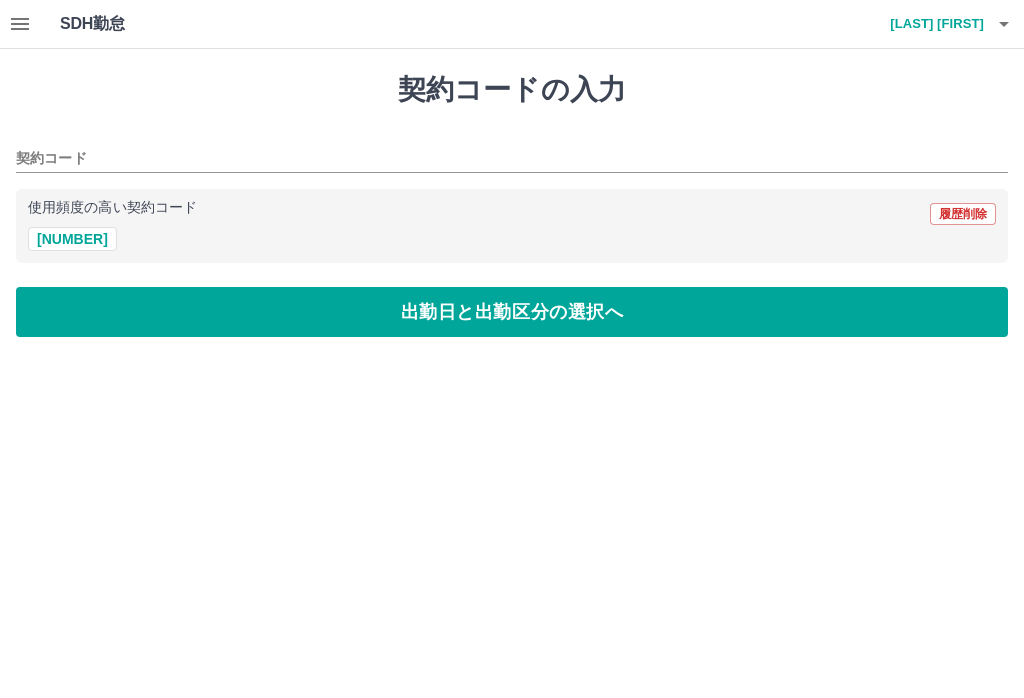 type on "********" 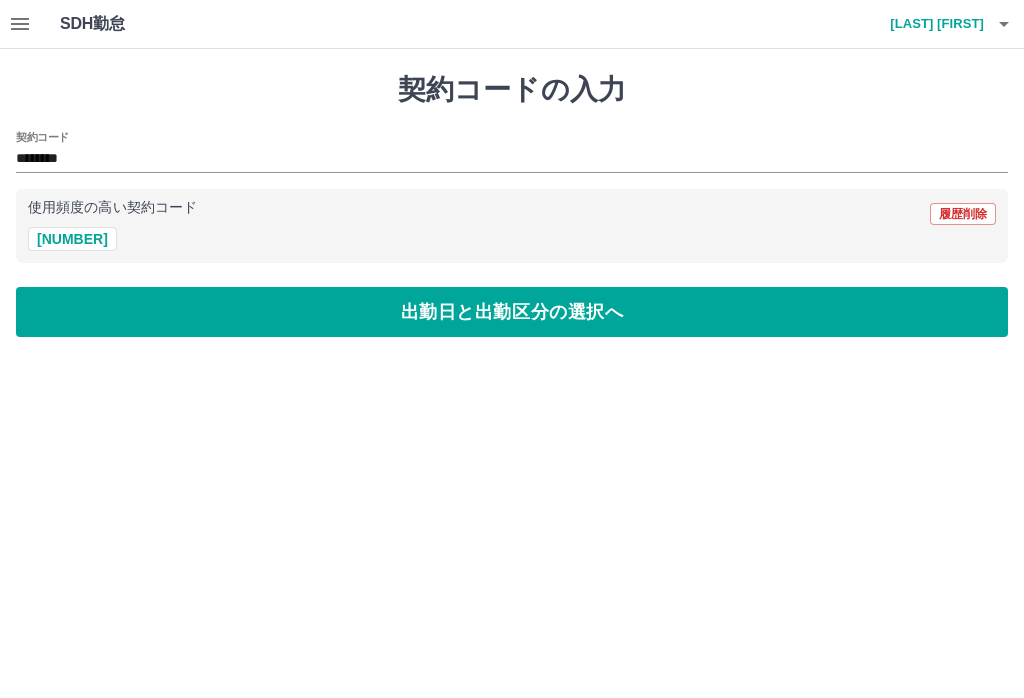 click on "出勤日と出勤区分の選択へ" at bounding box center (512, 312) 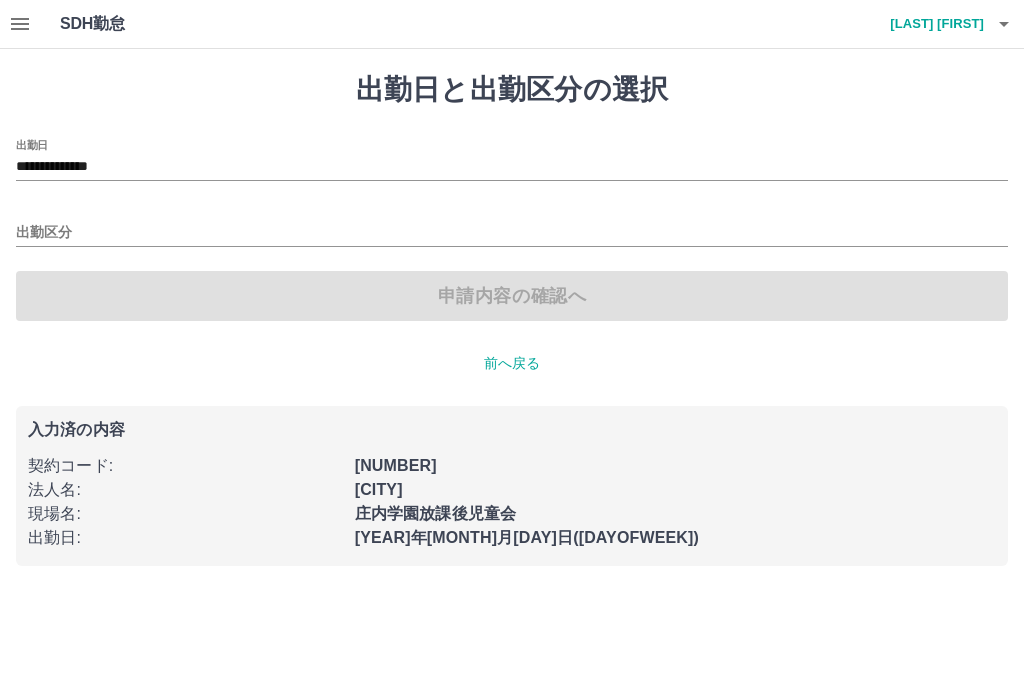 click on "出勤区分" at bounding box center (512, 233) 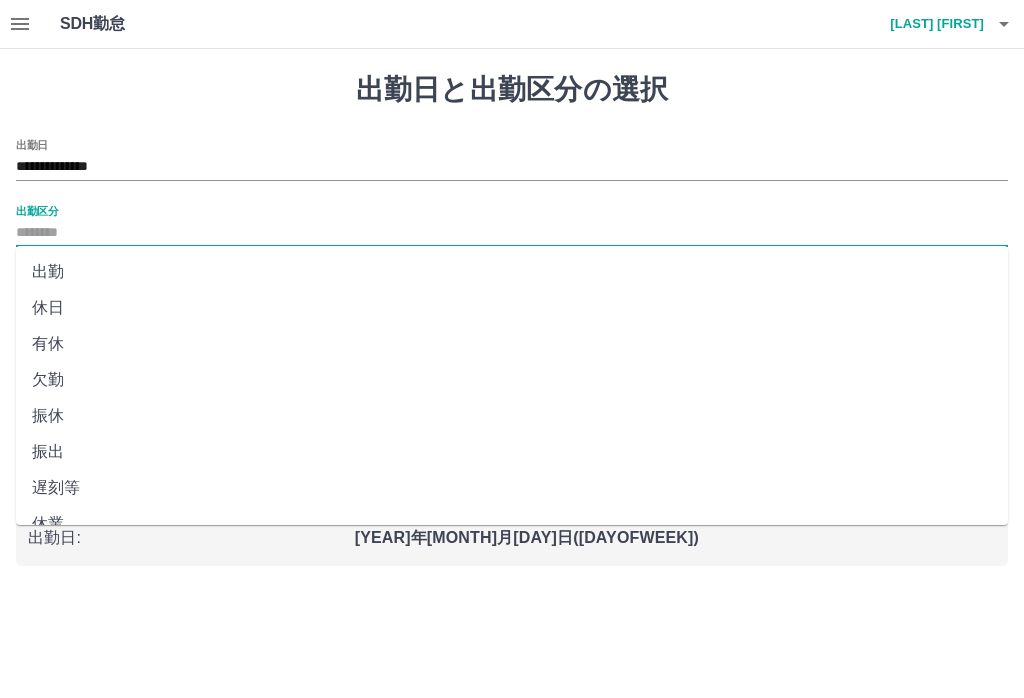 click on "出勤" at bounding box center [512, 272] 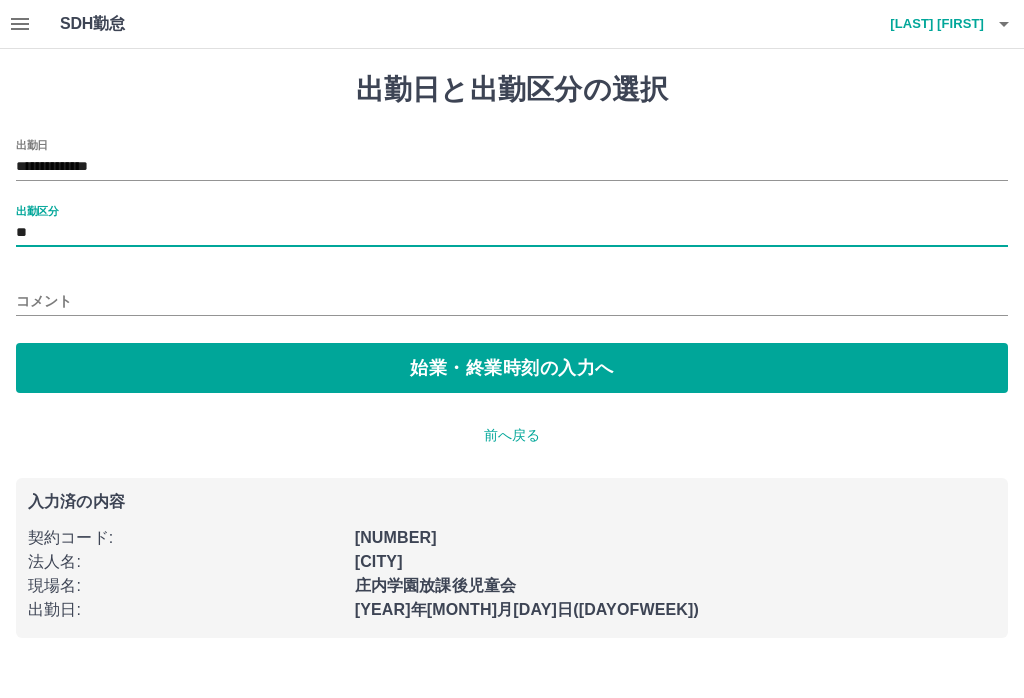 click on "始業・終業時刻の入力へ" at bounding box center (512, 368) 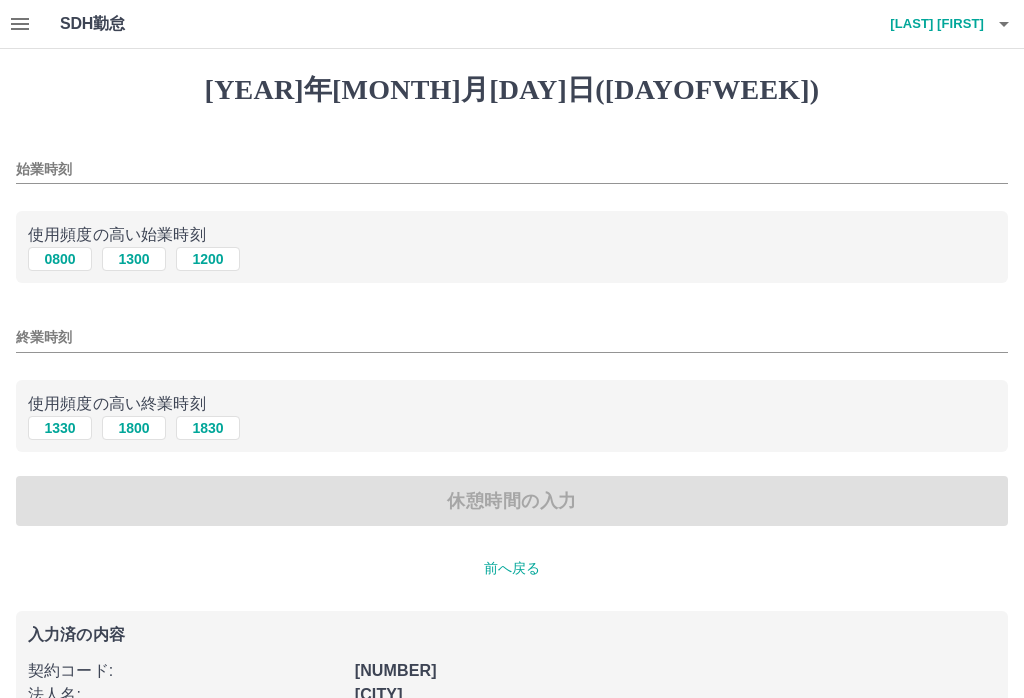 click on "0800" at bounding box center (60, 259) 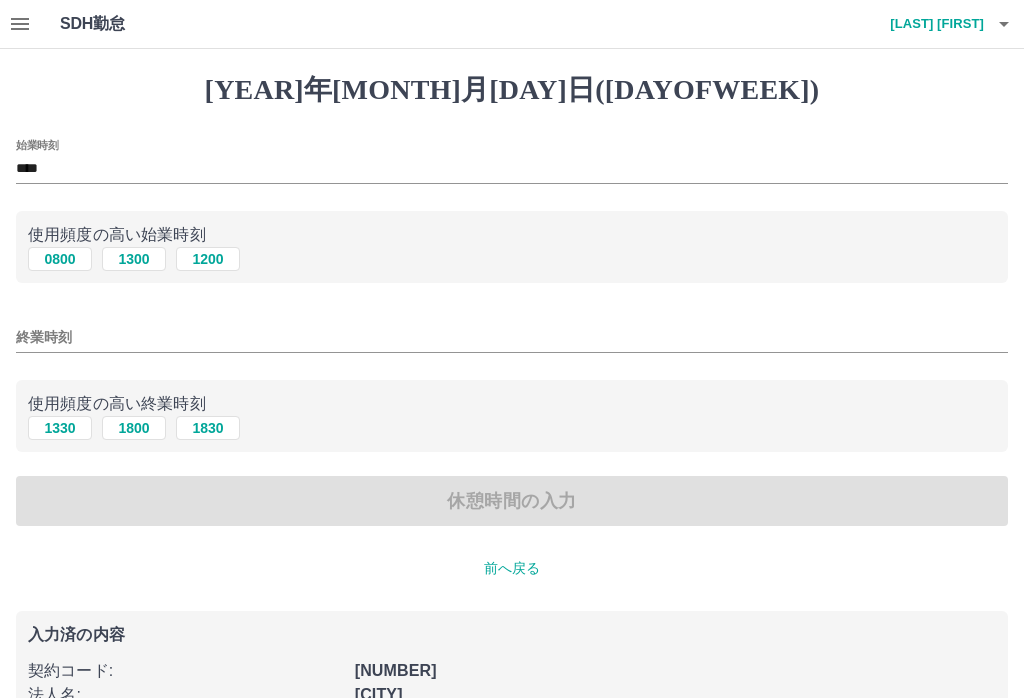 click on "終業時刻" at bounding box center [512, 337] 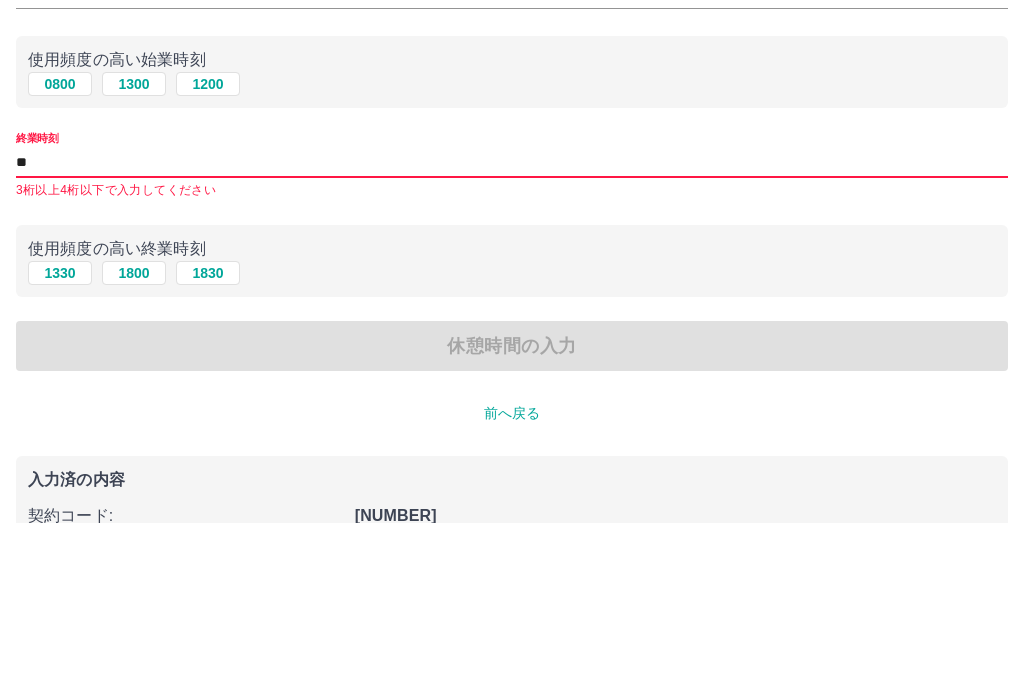 type on "*" 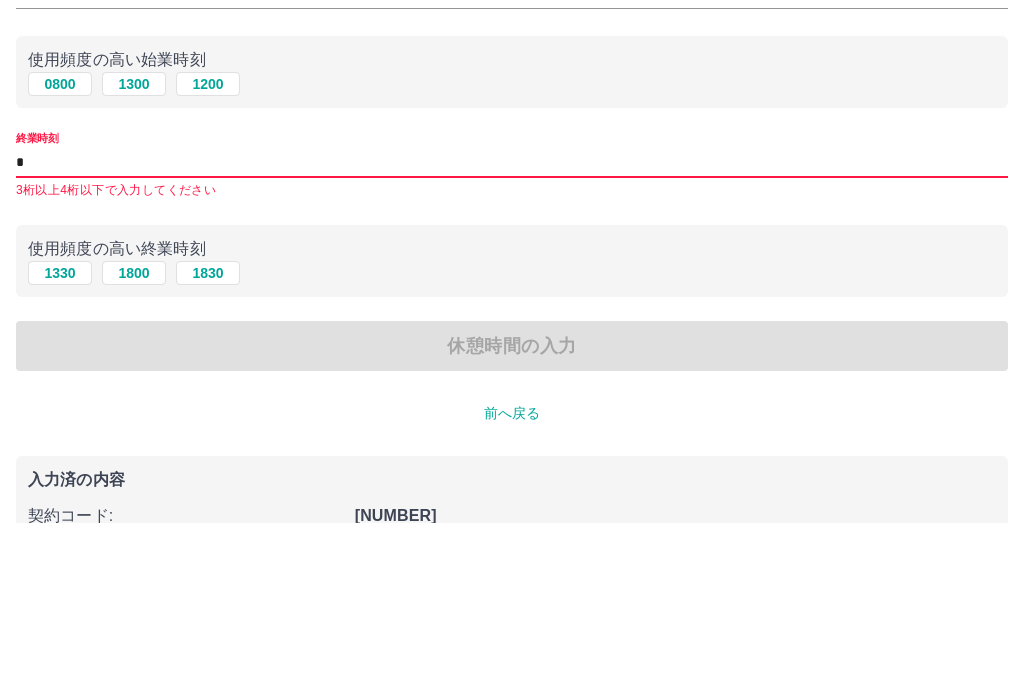 type 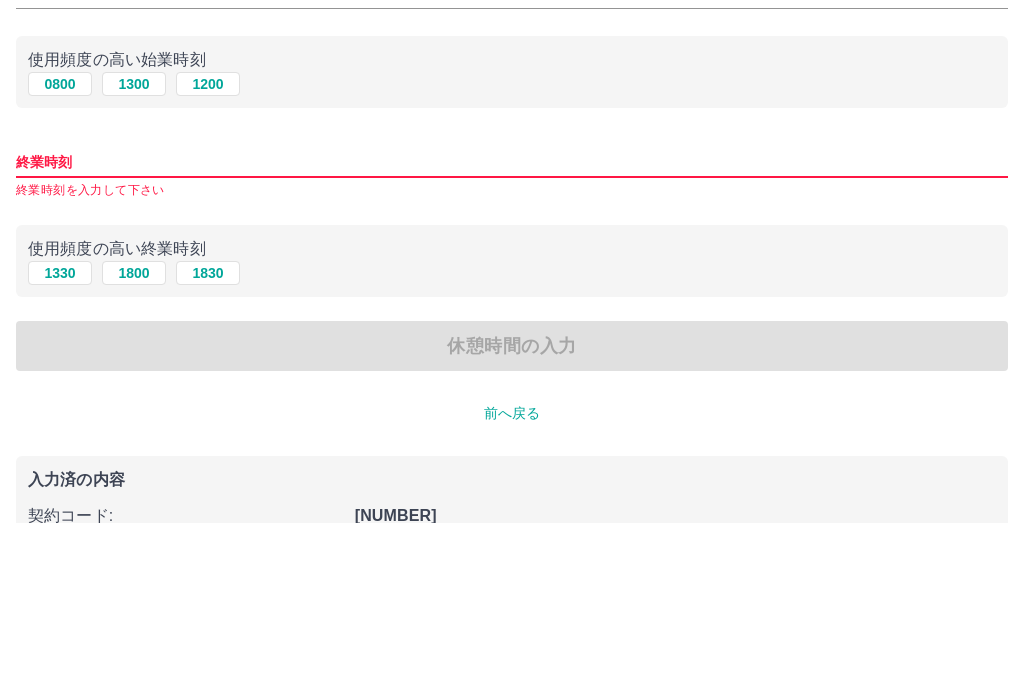 click on "0800" at bounding box center [60, 259] 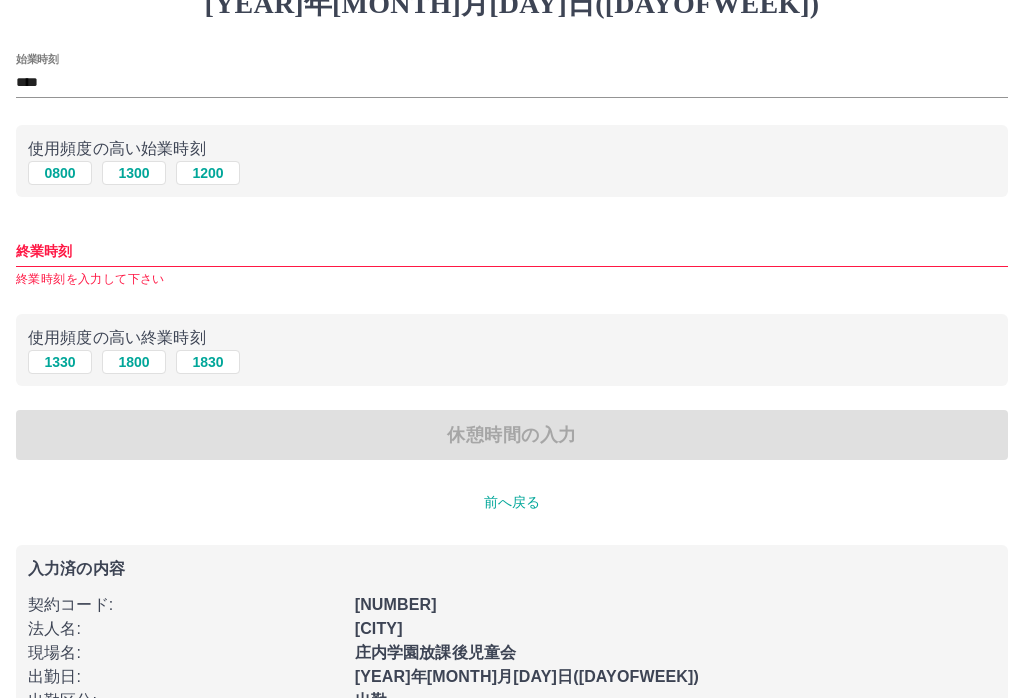scroll, scrollTop: 99, scrollLeft: 0, axis: vertical 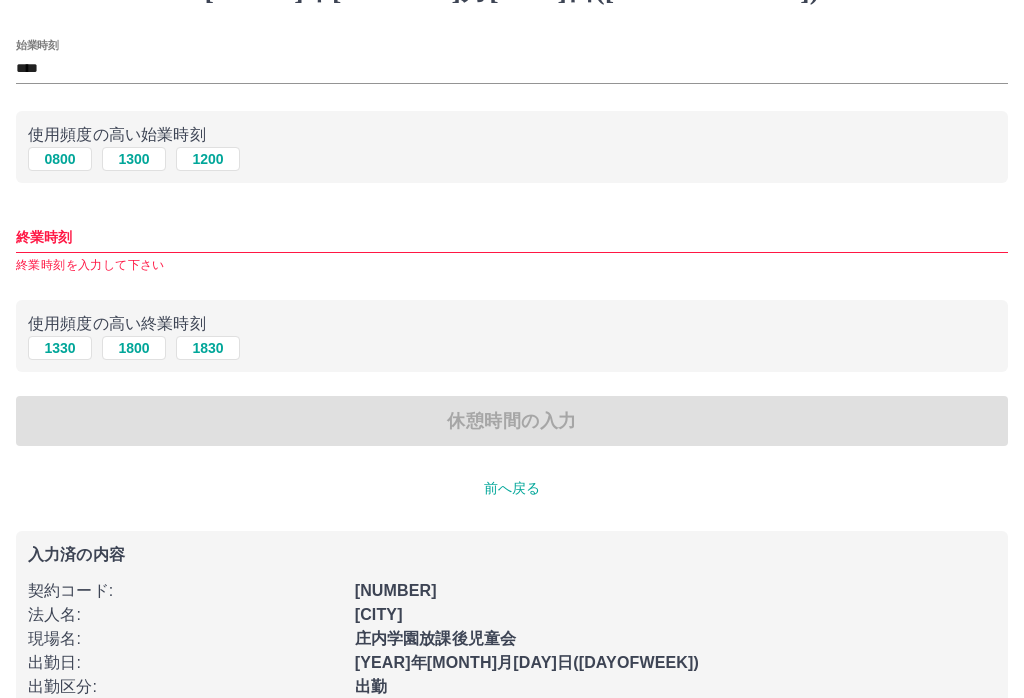 click on "1300" at bounding box center [134, 160] 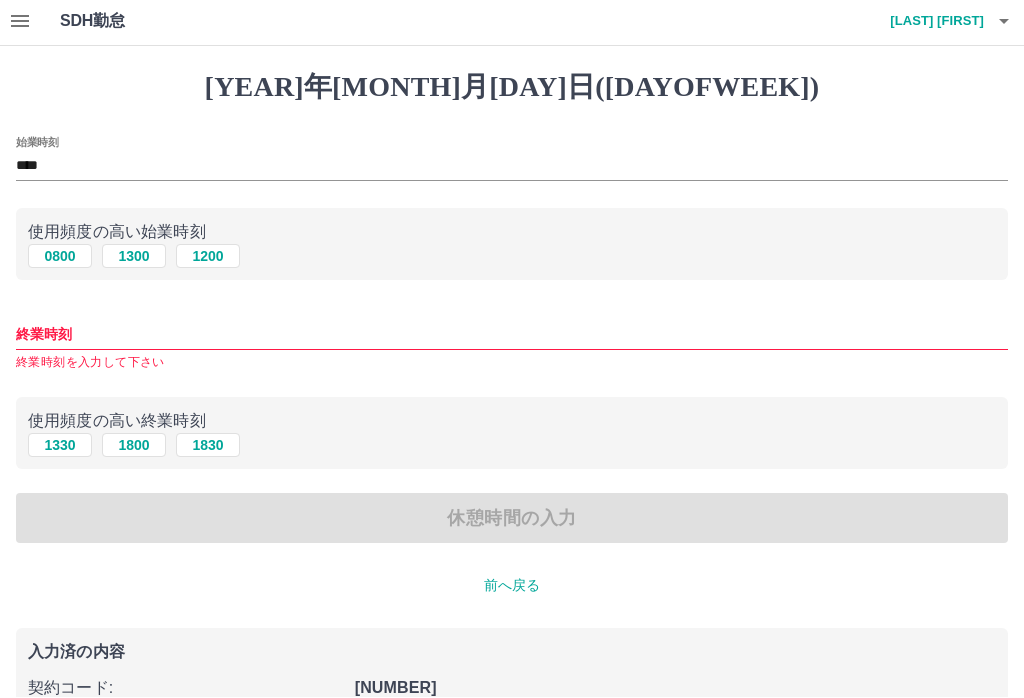scroll, scrollTop: 6, scrollLeft: 0, axis: vertical 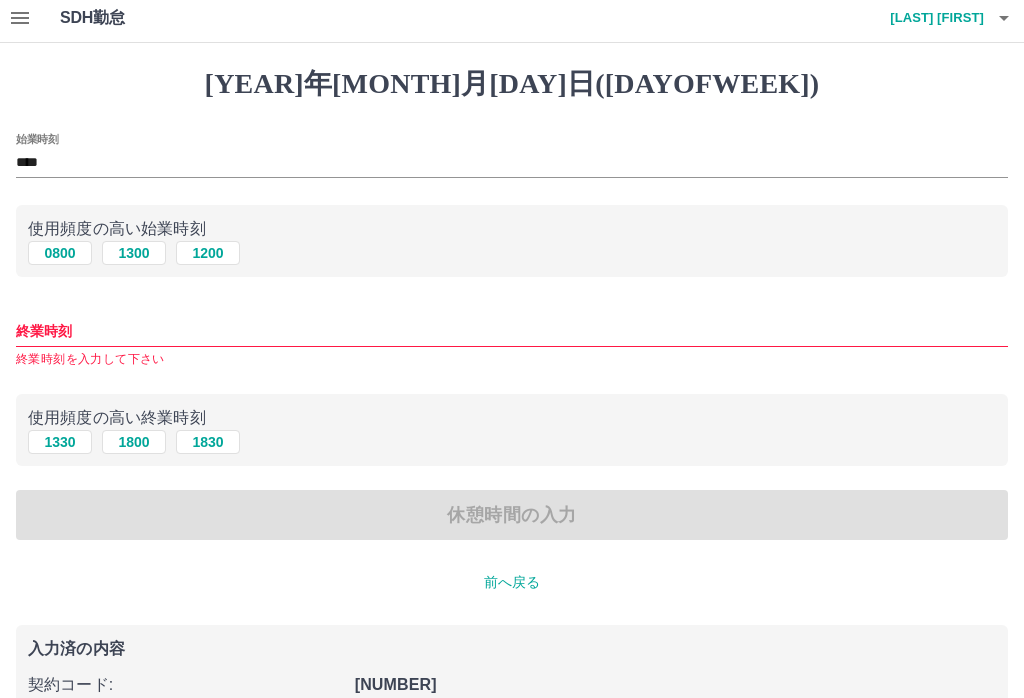 click on "0800" at bounding box center [60, 253] 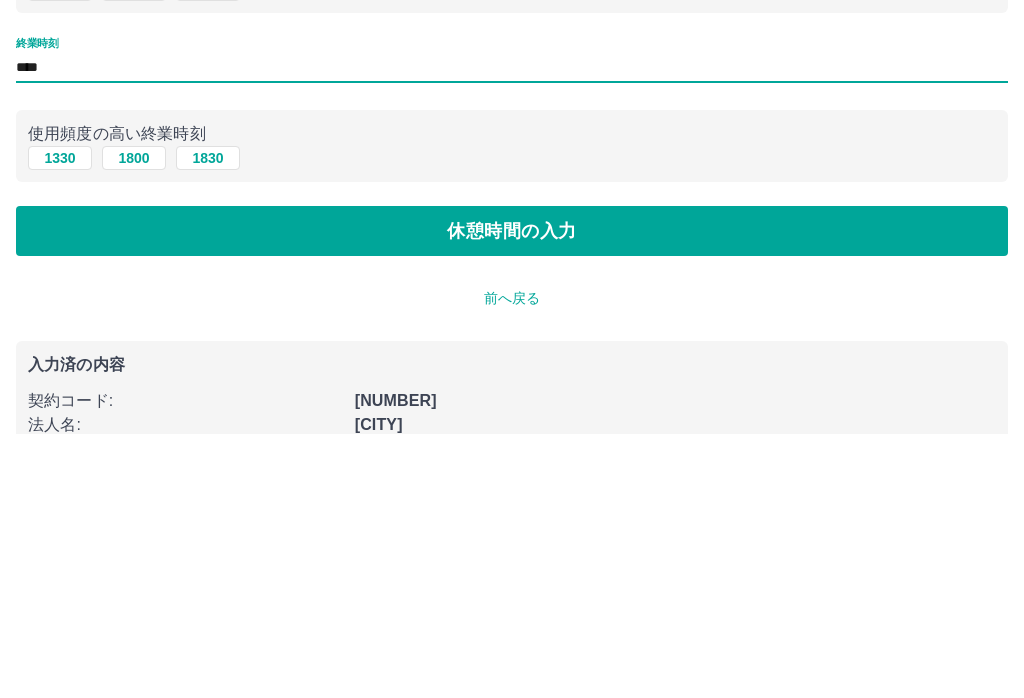 type on "****" 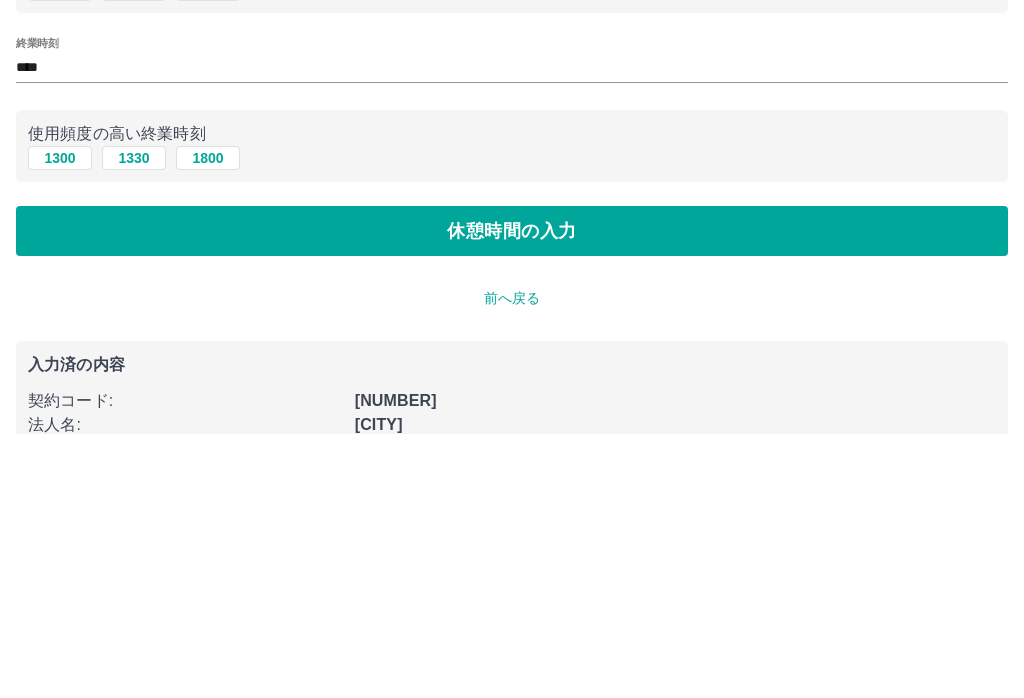 scroll, scrollTop: 123, scrollLeft: 0, axis: vertical 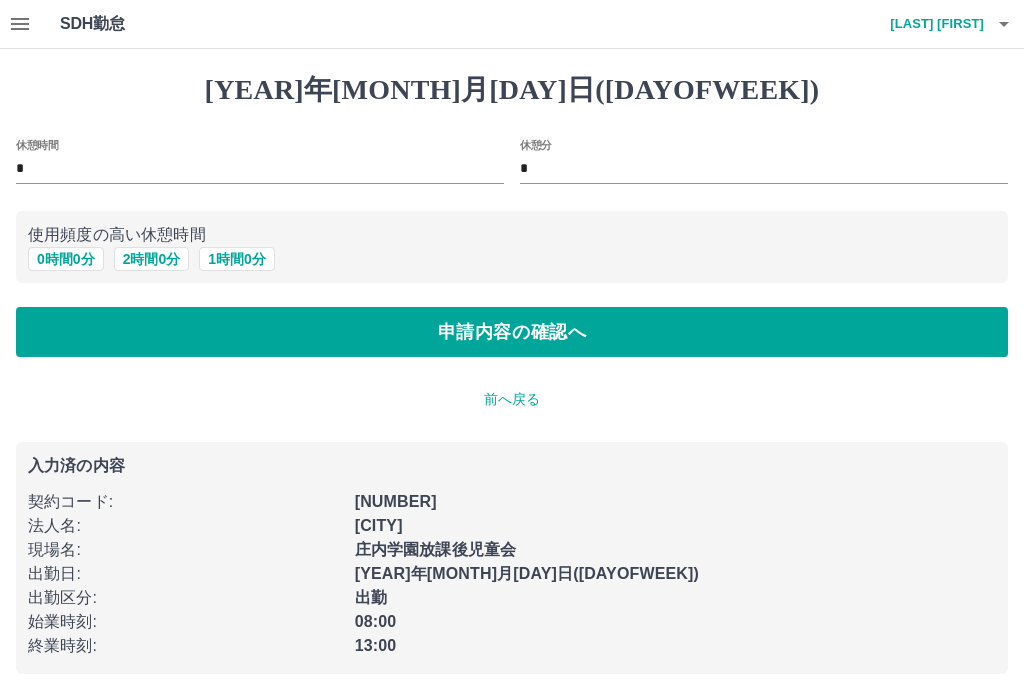 click on "0 時間 0 分" at bounding box center [66, 259] 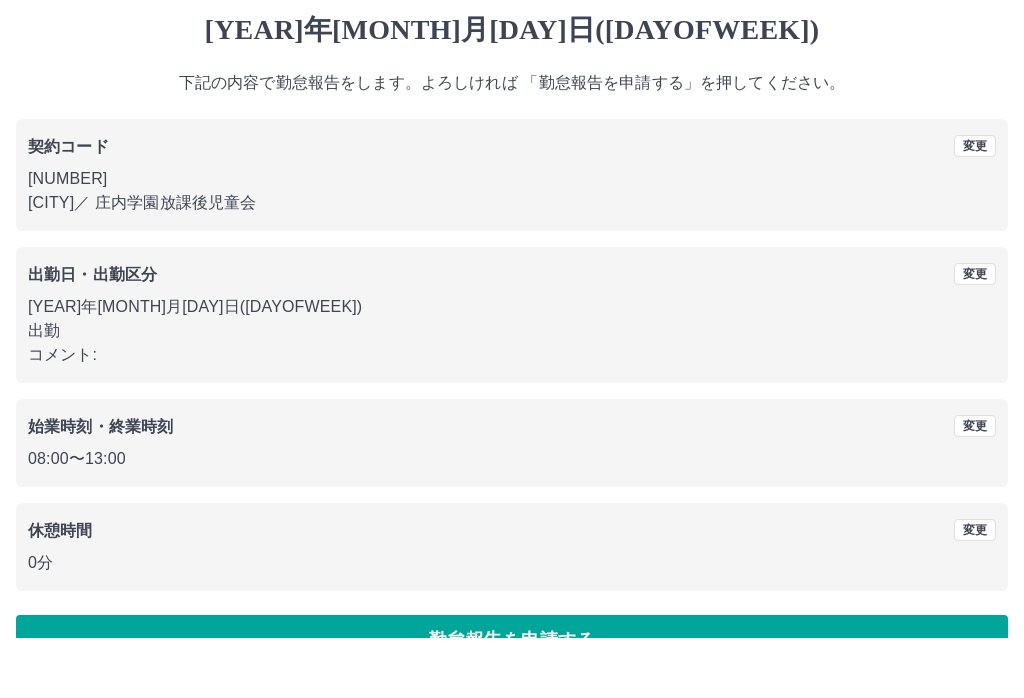 scroll, scrollTop: 19, scrollLeft: 0, axis: vertical 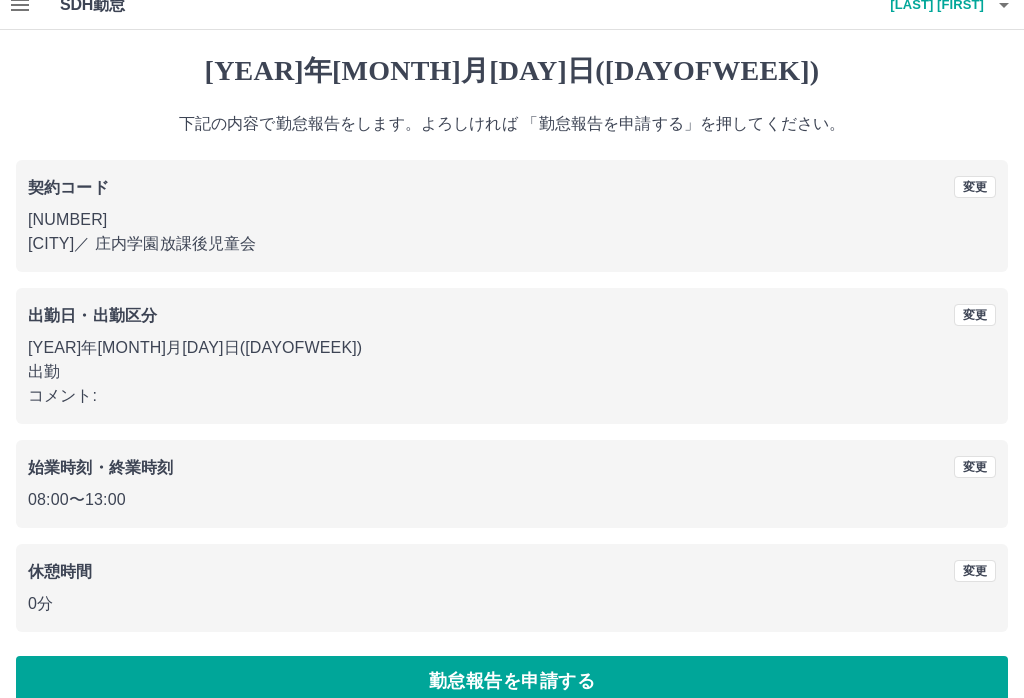 click on "勤怠報告を申請する" at bounding box center [512, 681] 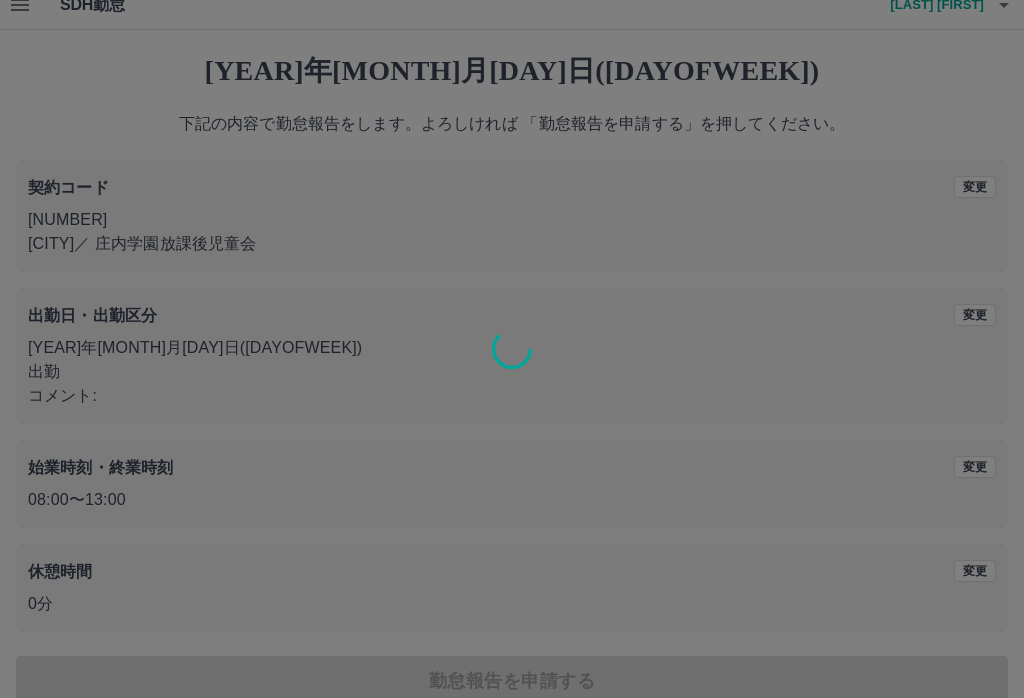 scroll, scrollTop: 0, scrollLeft: 0, axis: both 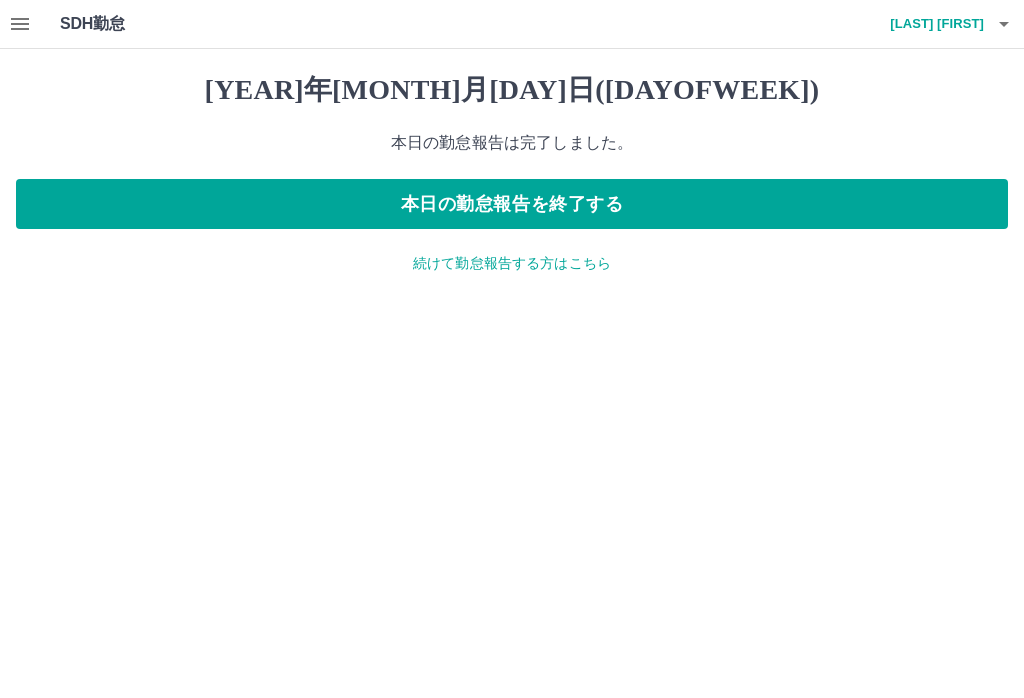 click on "本日の勤怠報告を終了する" at bounding box center [512, 204] 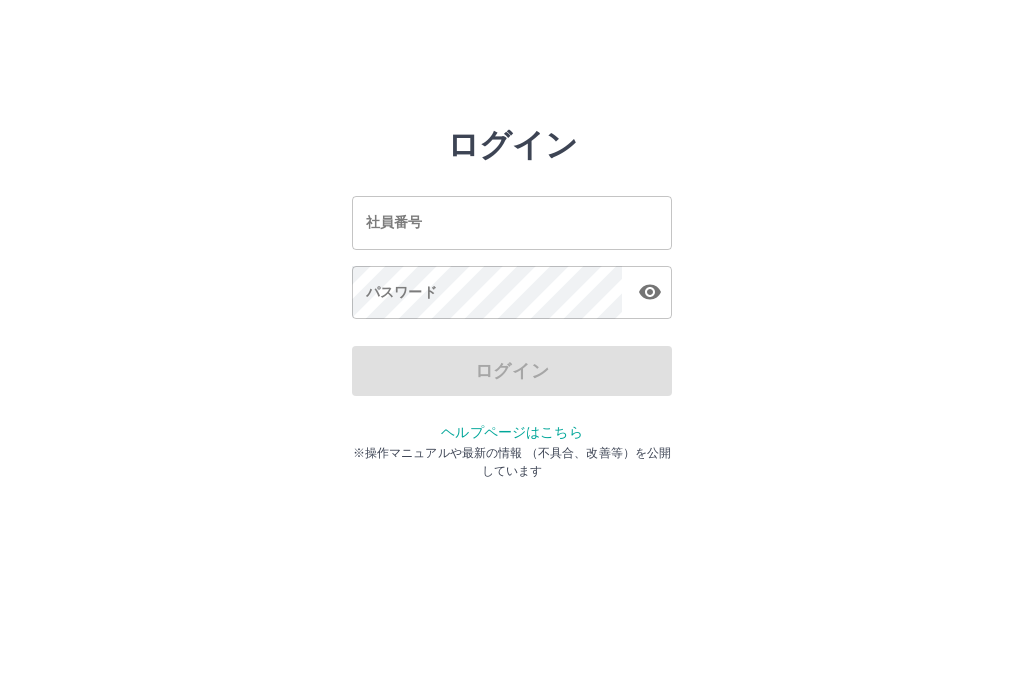 scroll, scrollTop: 0, scrollLeft: 0, axis: both 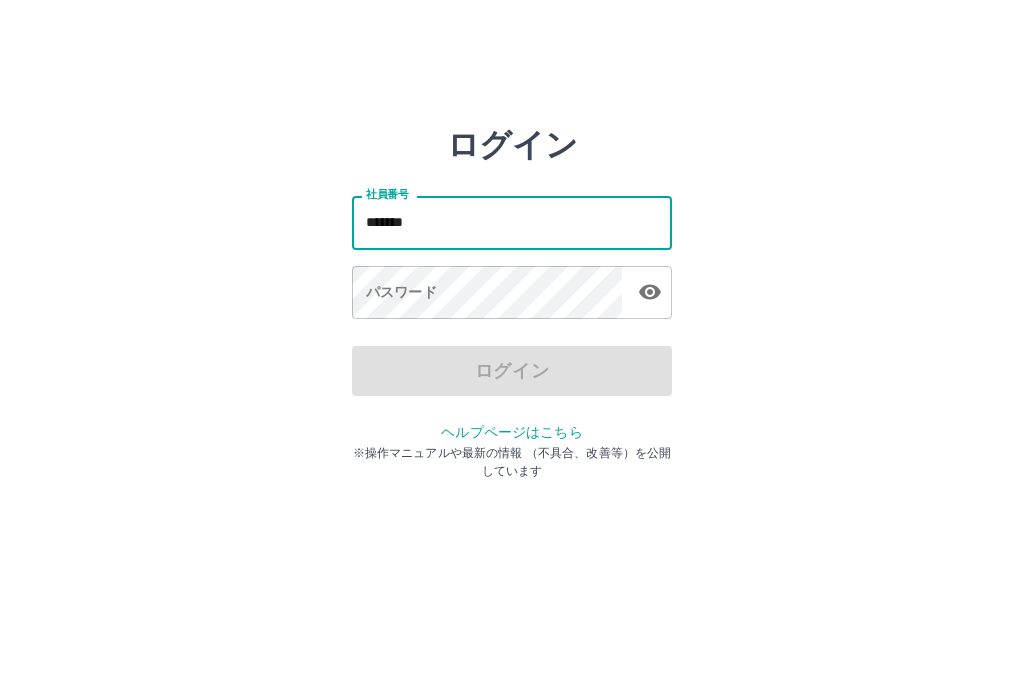 type on "*******" 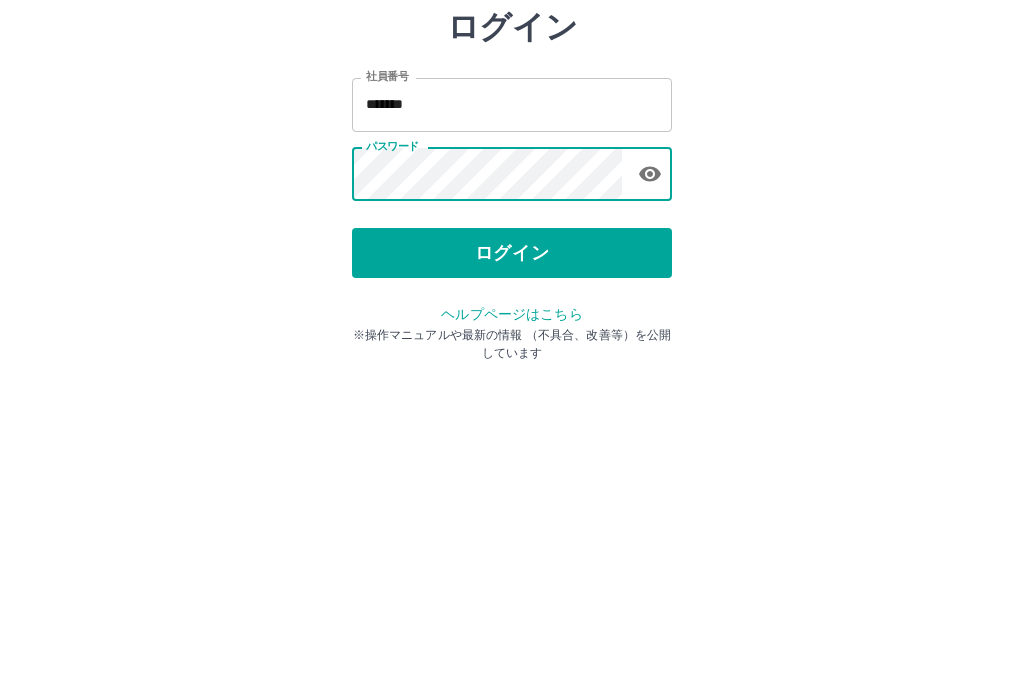 click on "ログイン" at bounding box center (512, 371) 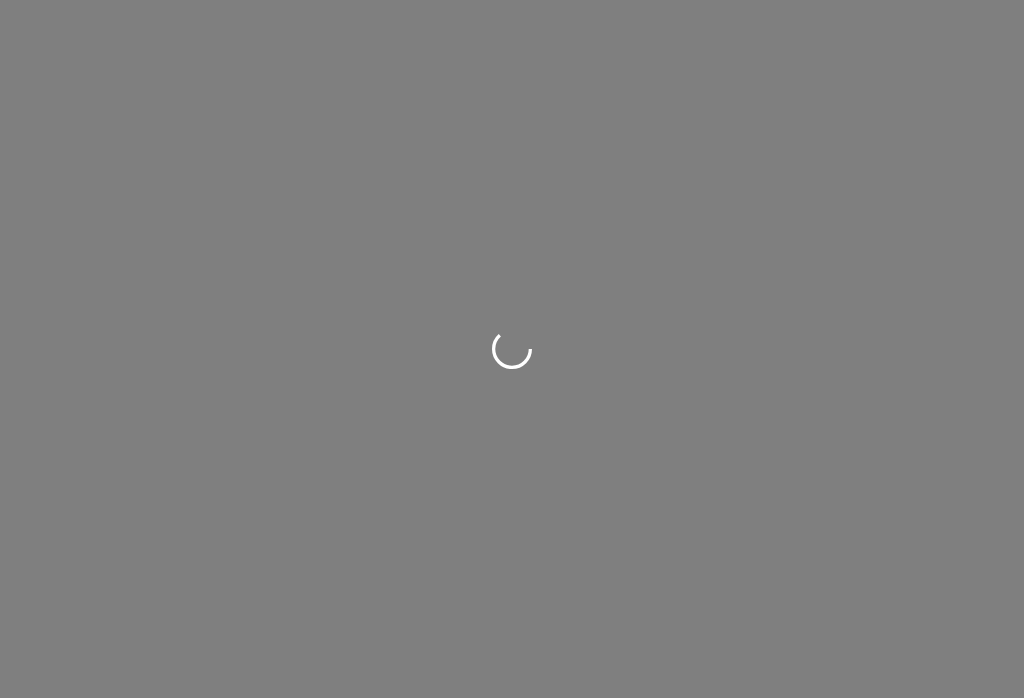 scroll, scrollTop: 0, scrollLeft: 0, axis: both 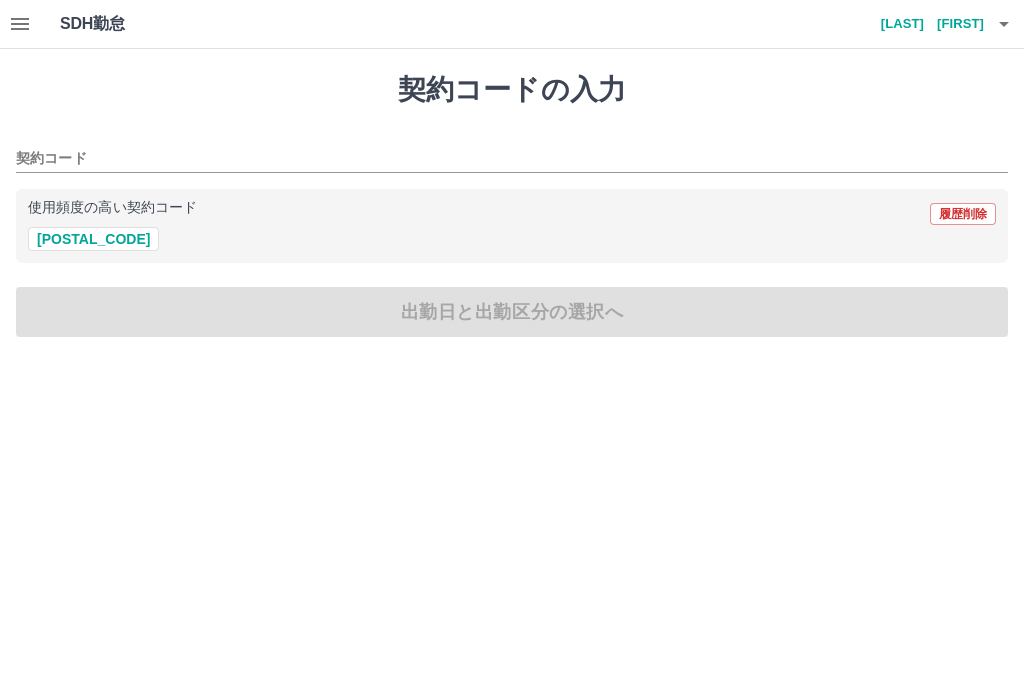 click on "[POSTAL_CODE]" at bounding box center [93, 239] 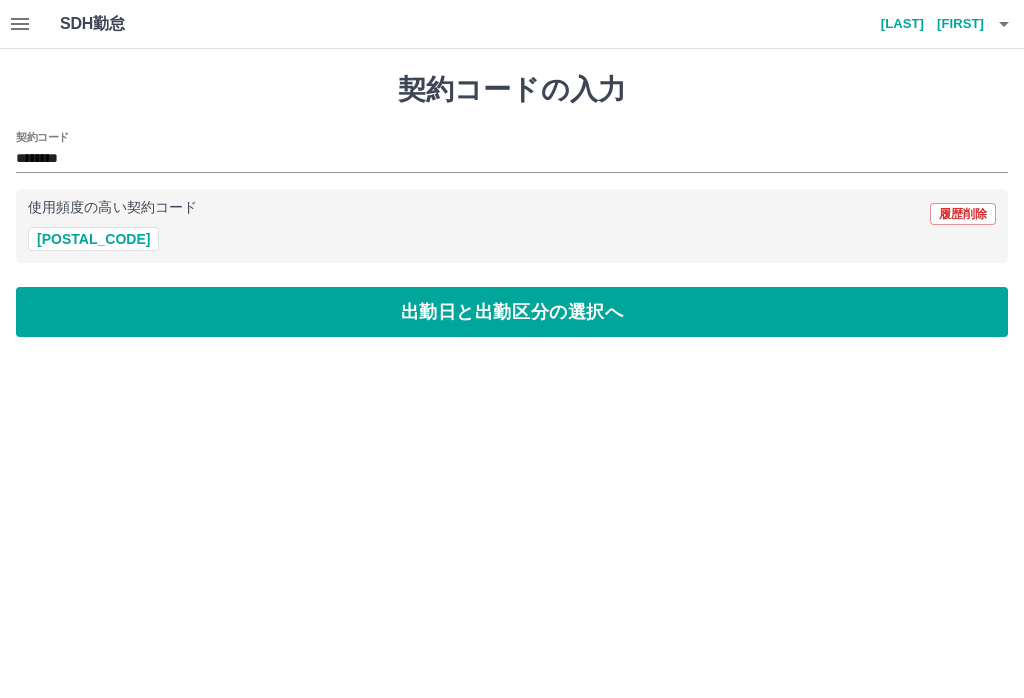 click on "出勤日と出勤区分の選択へ" at bounding box center (512, 312) 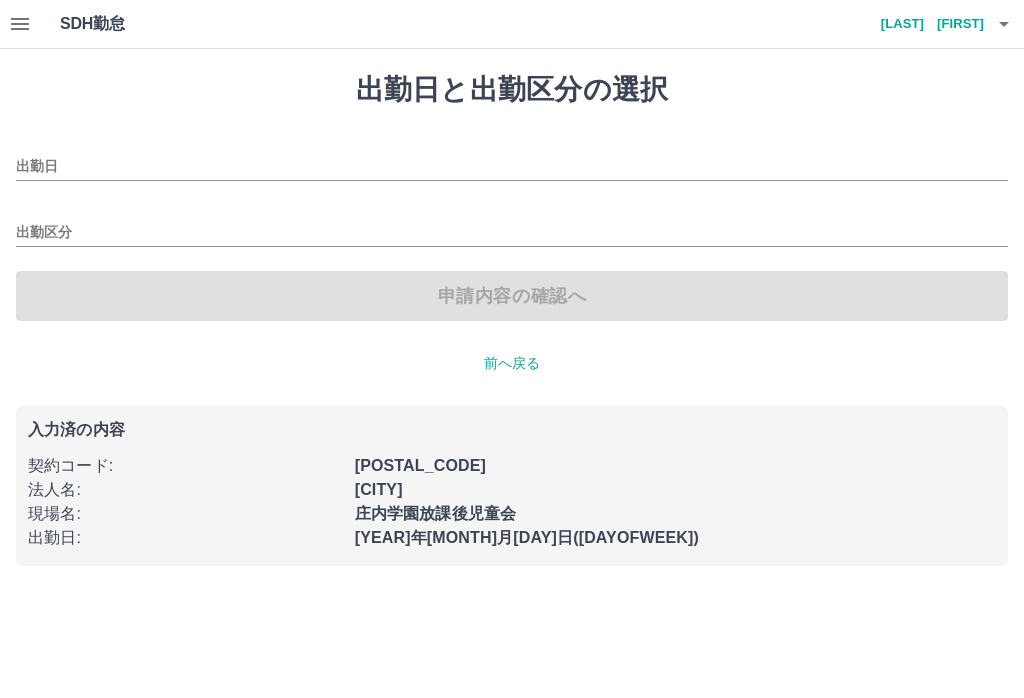 type on "**********" 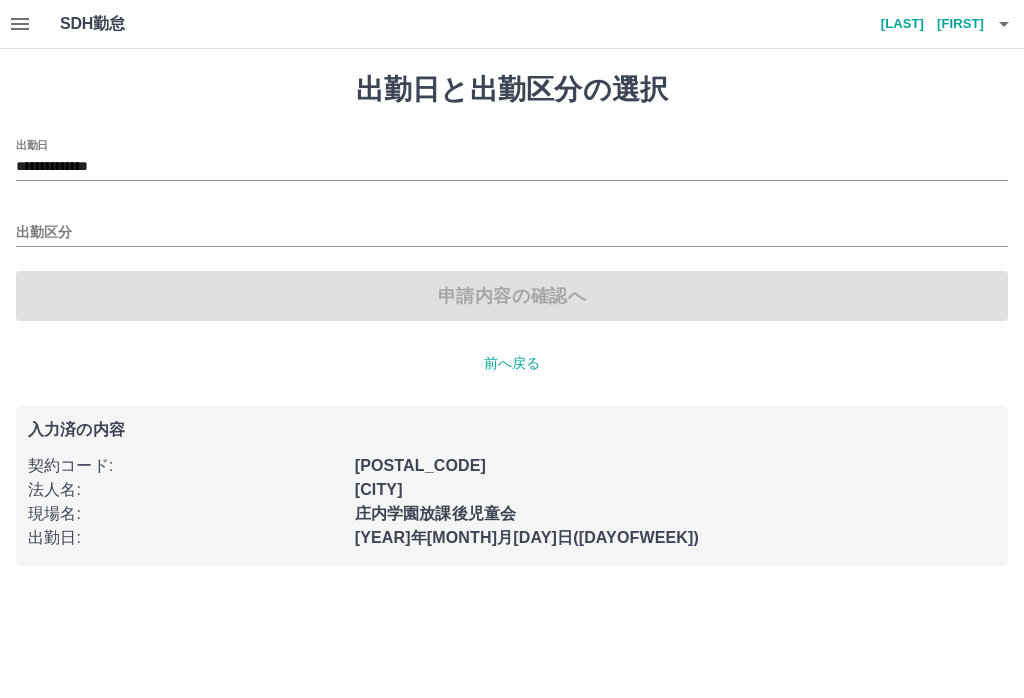 click on "出勤区分" at bounding box center (512, 233) 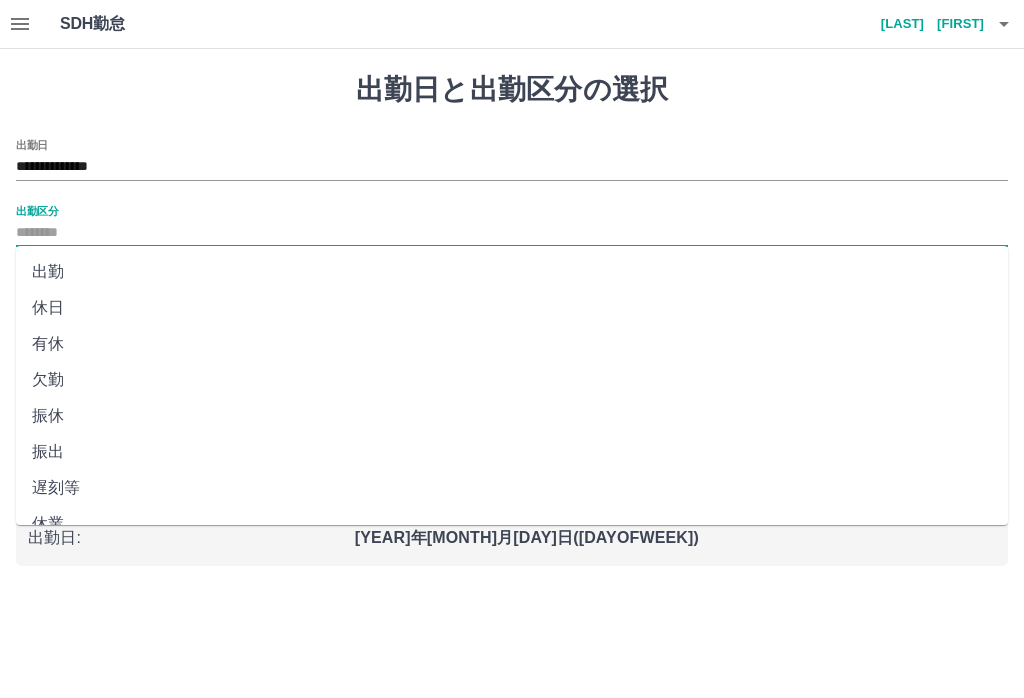 click on "出勤" at bounding box center (512, 272) 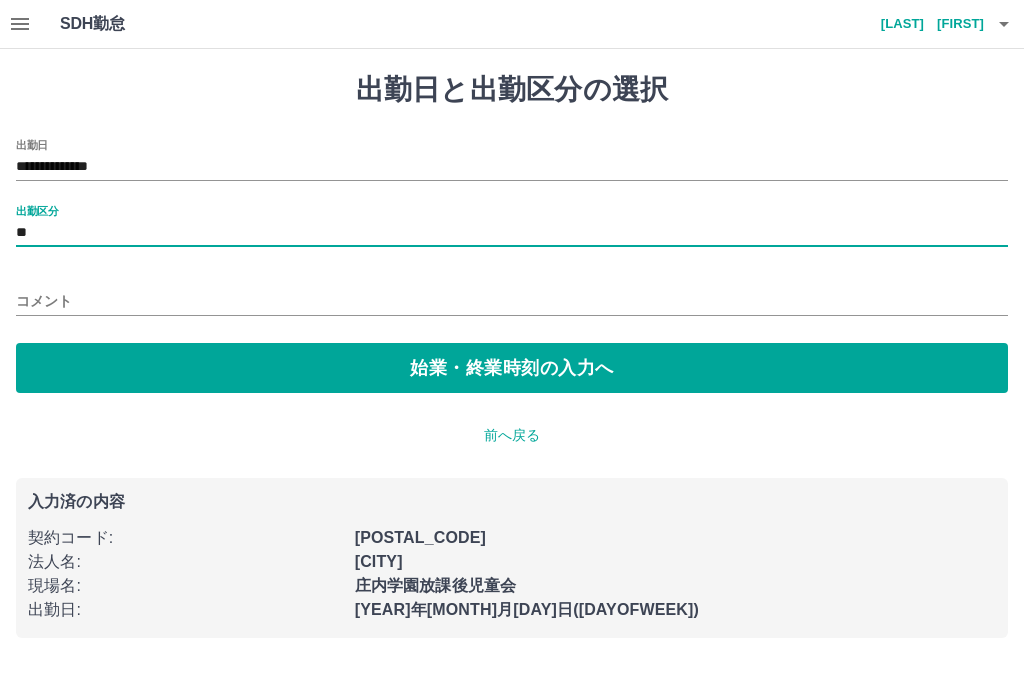 click on "コメント" at bounding box center [512, 301] 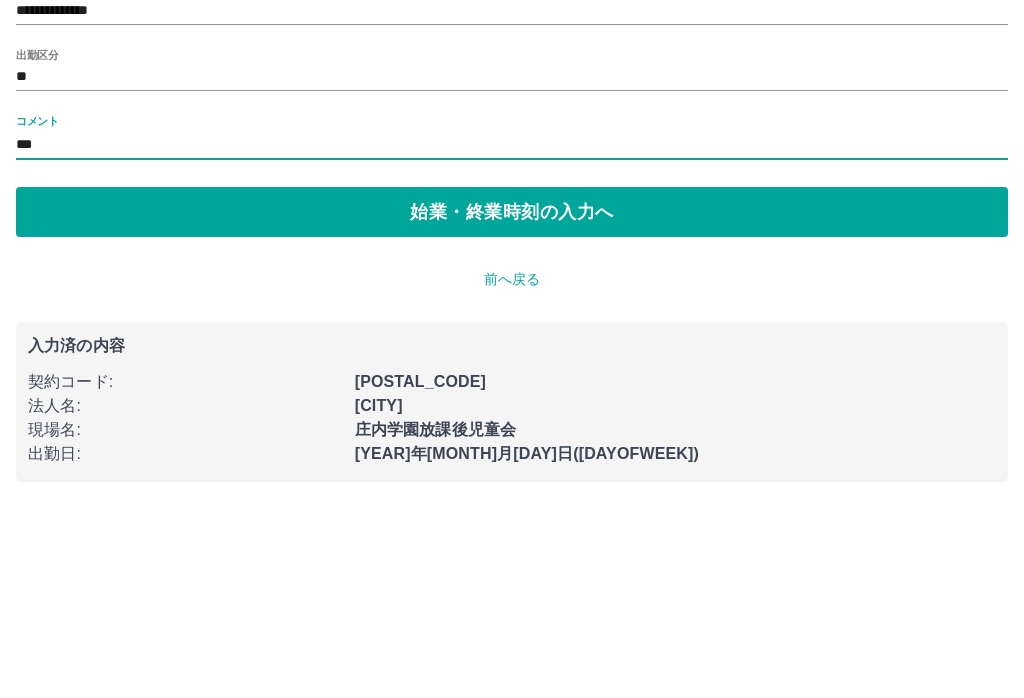 type on "***" 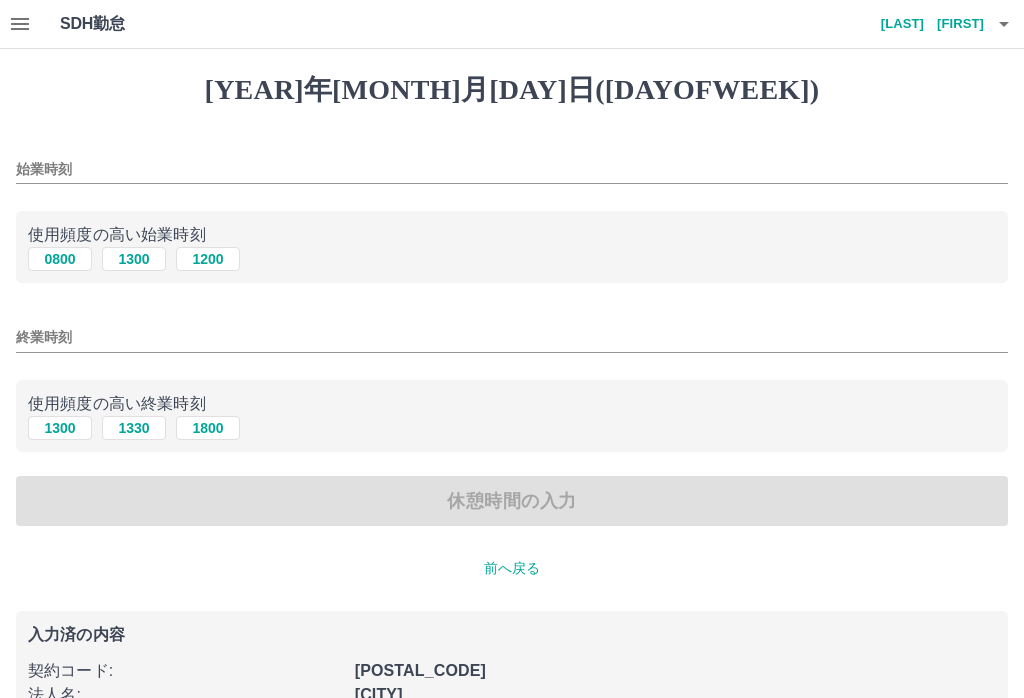 click on "使用頻度の高い始業時刻" at bounding box center (512, 235) 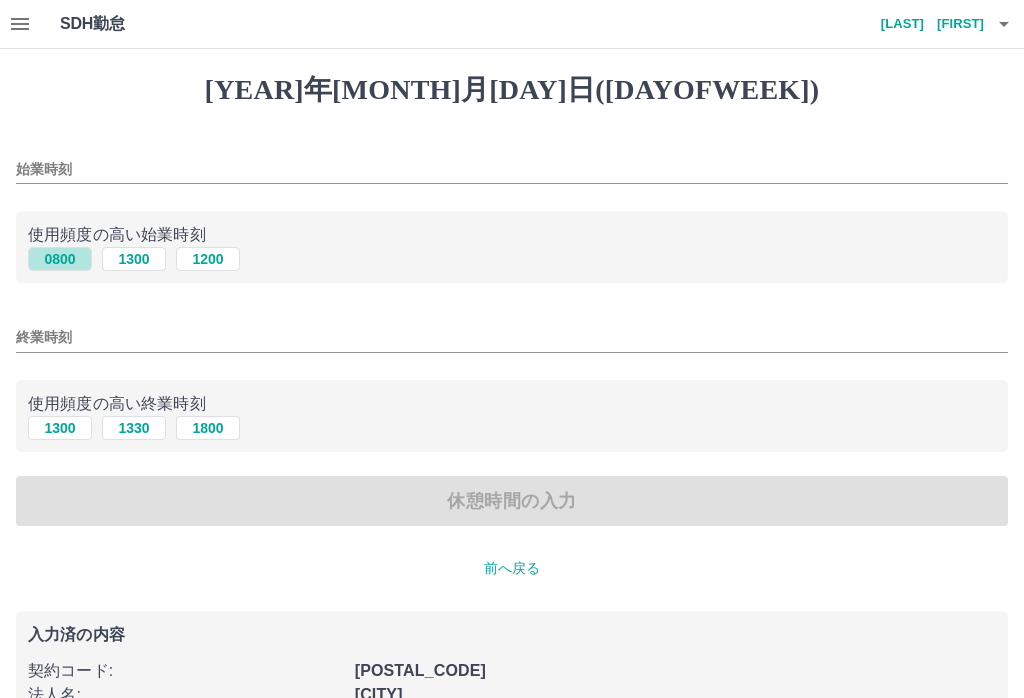 click on "0800" at bounding box center (60, 259) 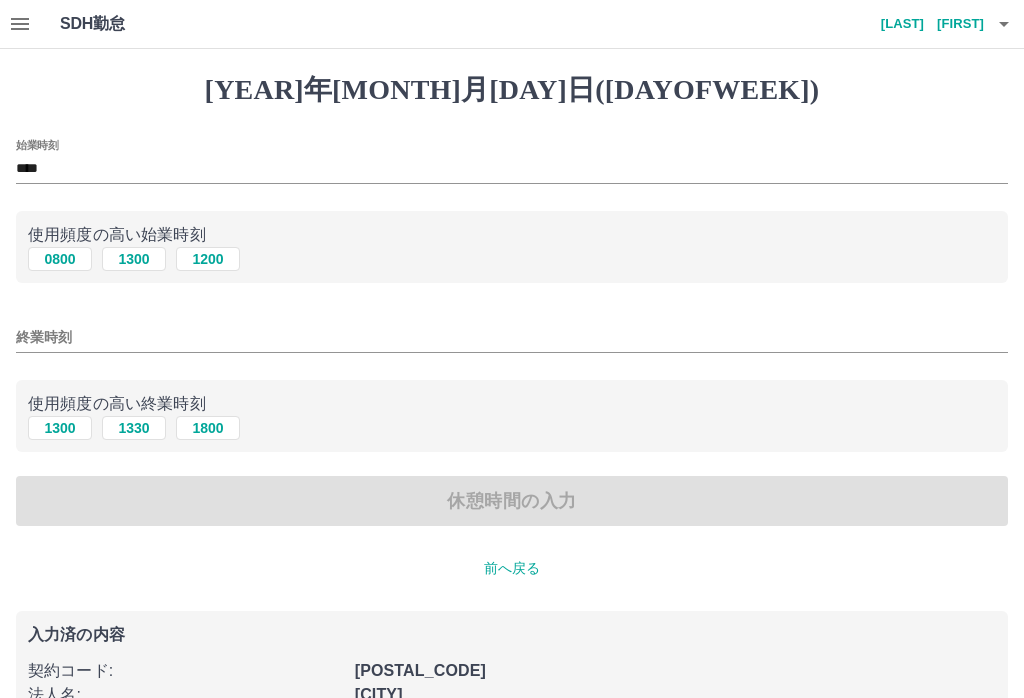 click on "1330" at bounding box center (134, 428) 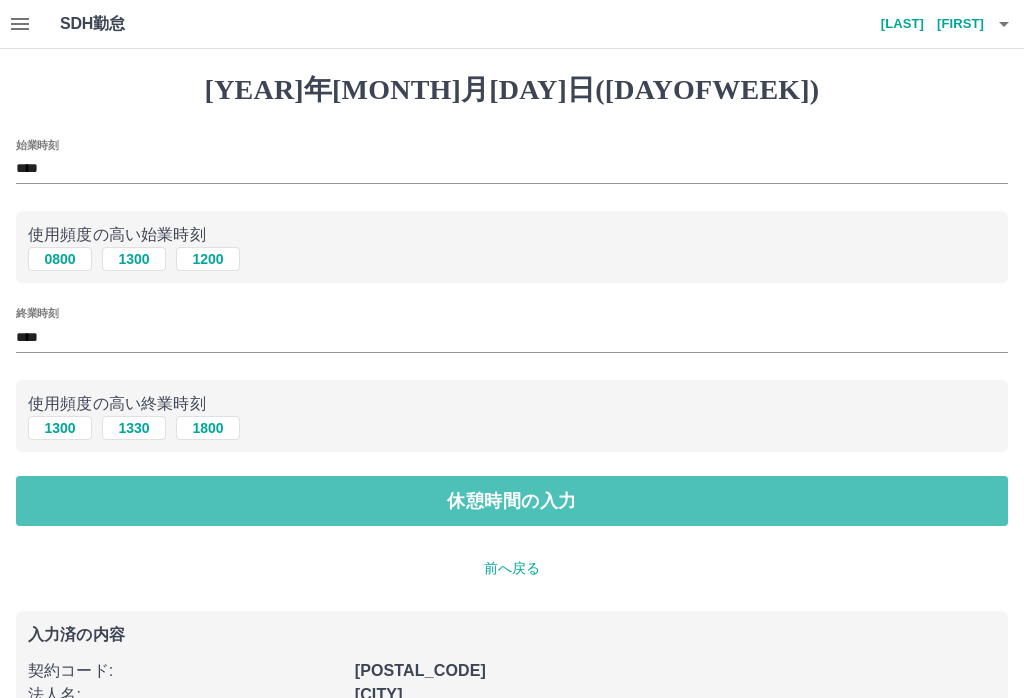 click on "休憩時間の入力" at bounding box center [512, 501] 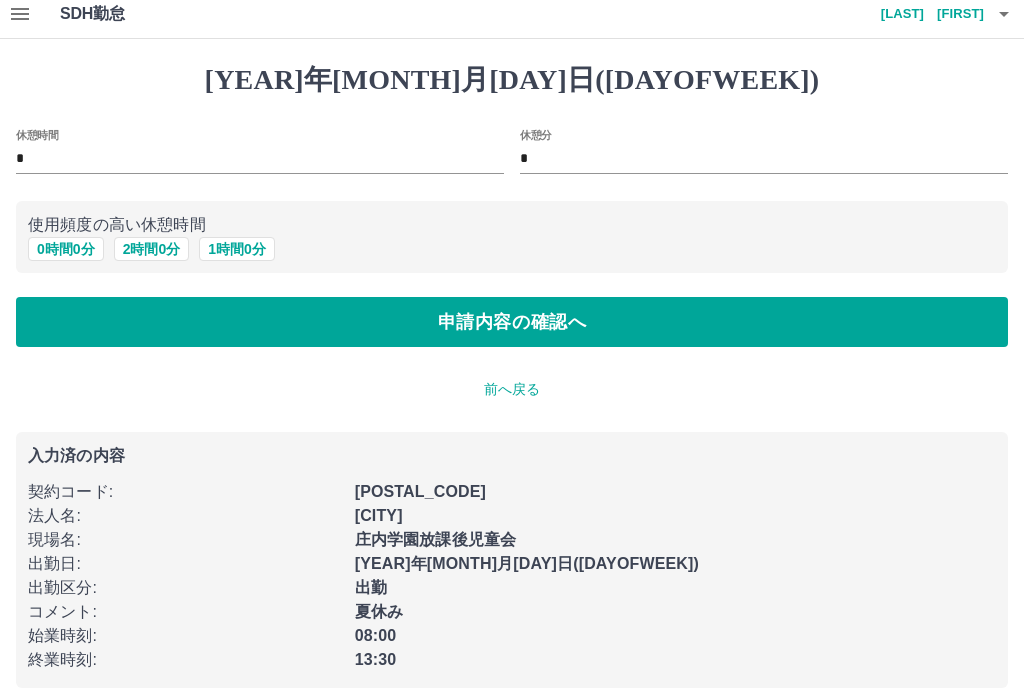 scroll, scrollTop: 0, scrollLeft: 0, axis: both 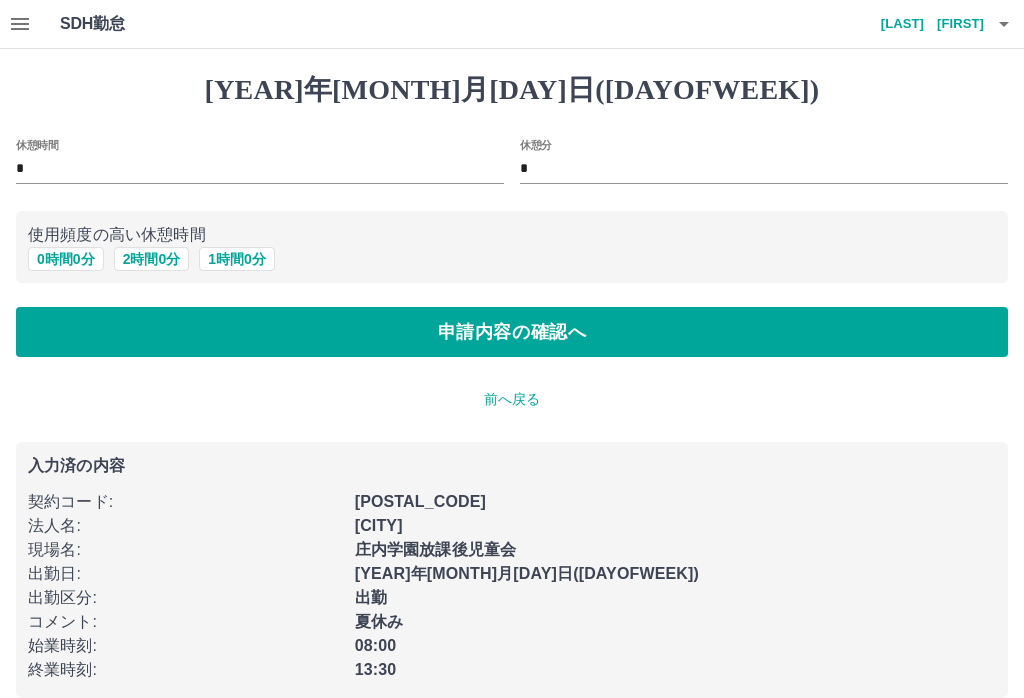 click on "申請内容の確認へ" at bounding box center (512, 332) 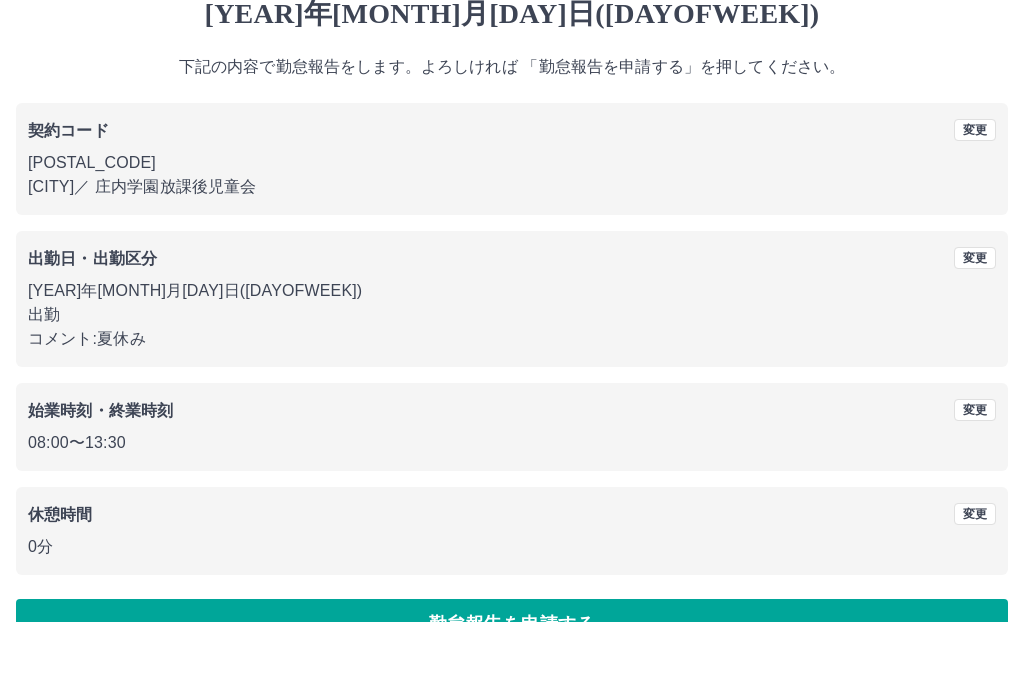 scroll, scrollTop: 19, scrollLeft: 0, axis: vertical 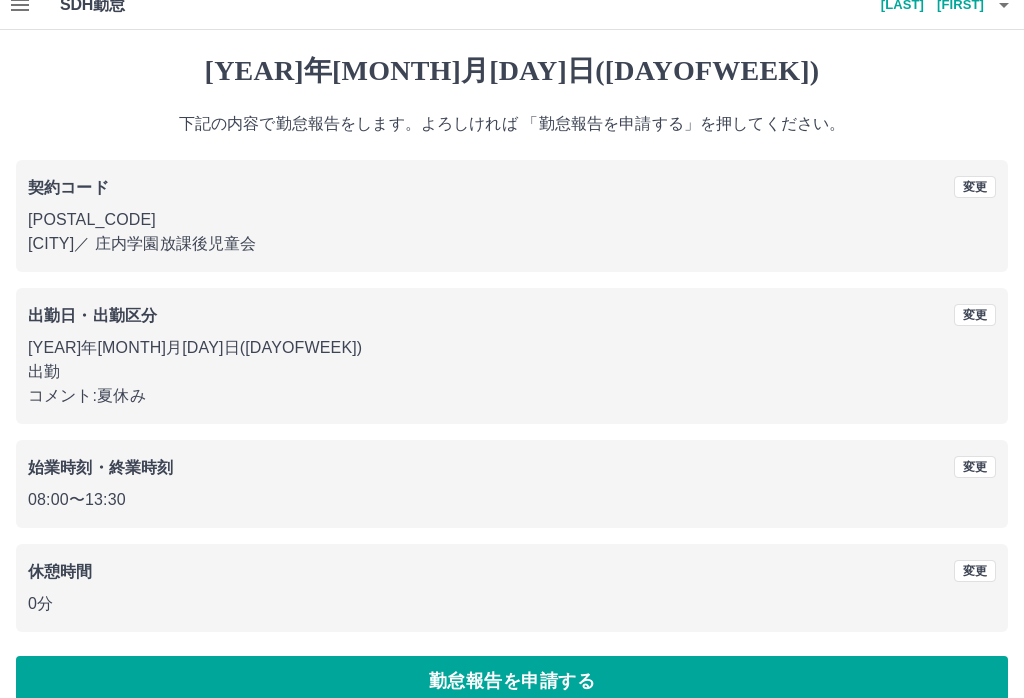 click on "勤怠報告を申請する" at bounding box center (512, 681) 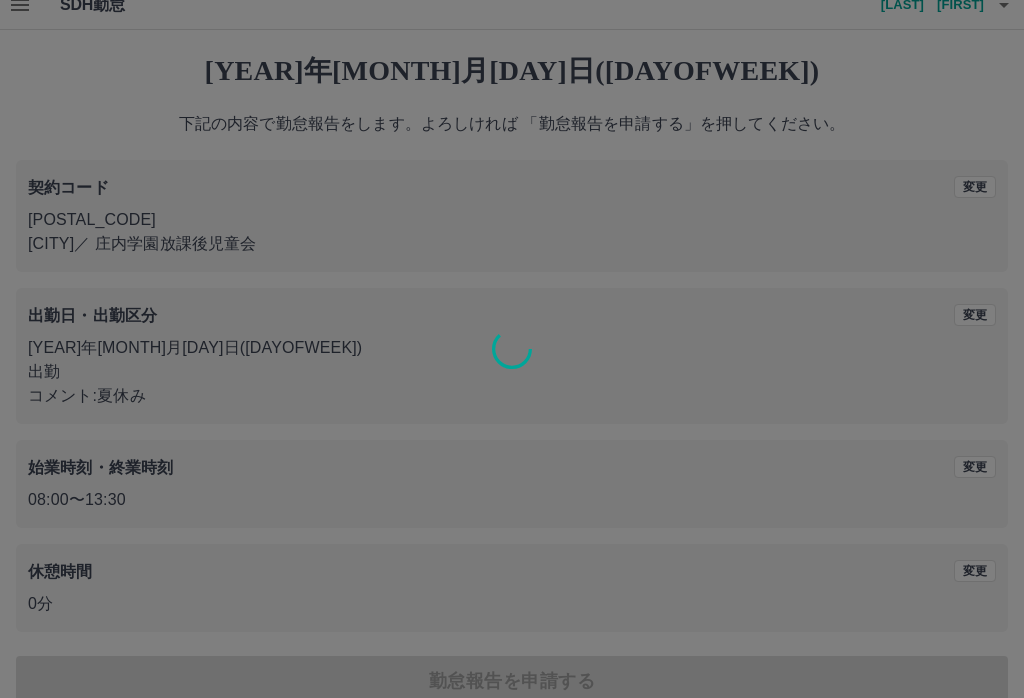 scroll, scrollTop: 0, scrollLeft: 0, axis: both 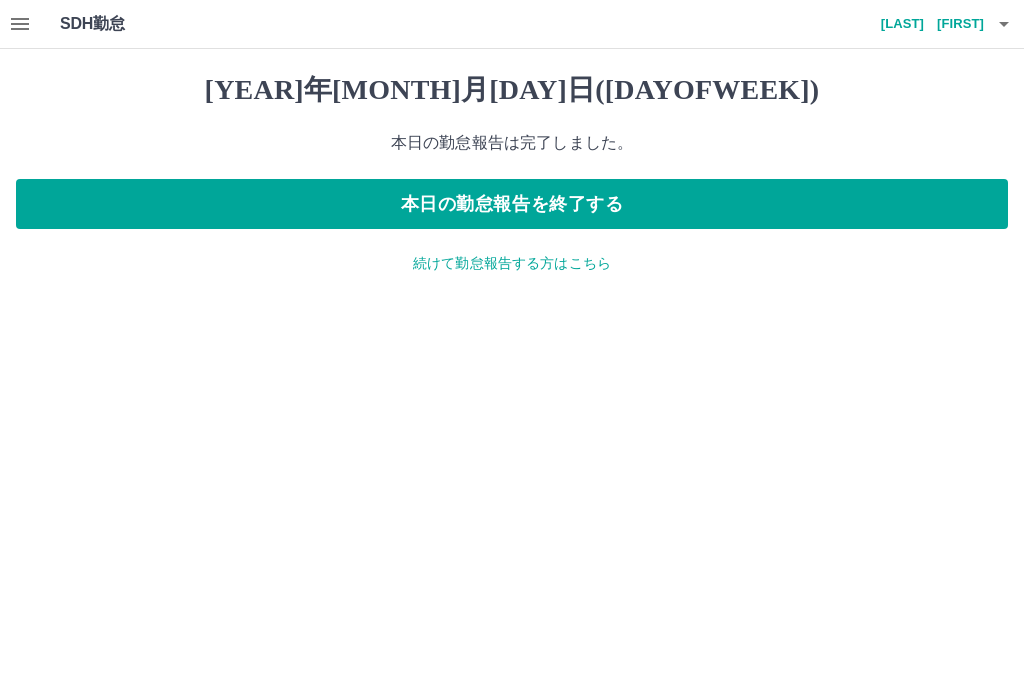 click on "本日の勤怠報告を終了する" at bounding box center [512, 204] 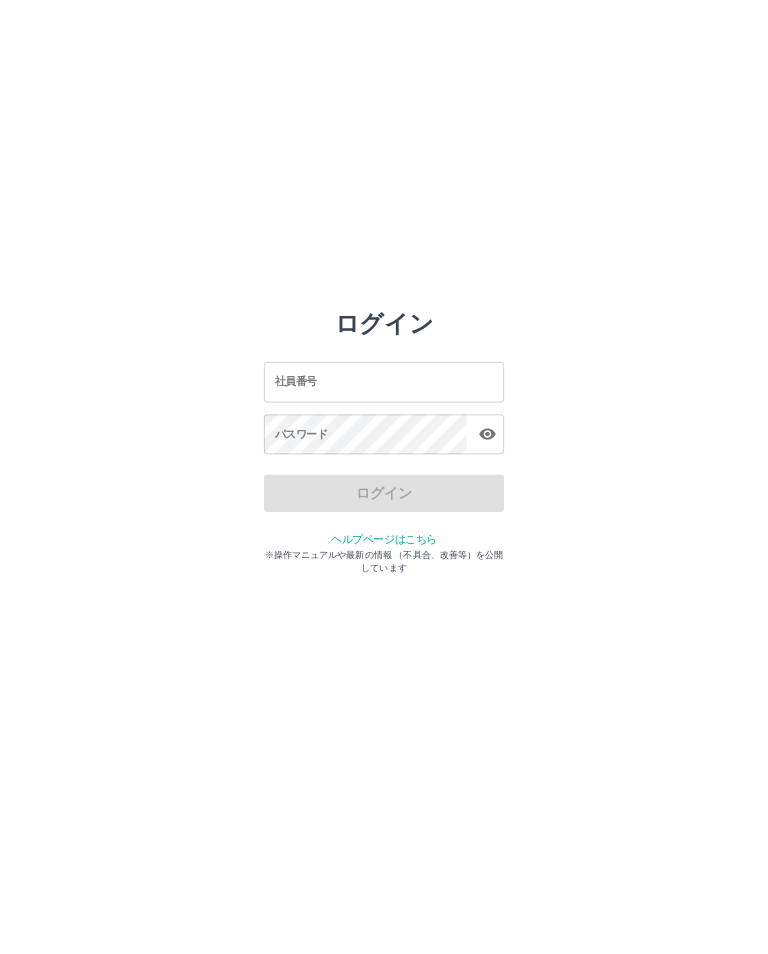 scroll, scrollTop: 0, scrollLeft: 0, axis: both 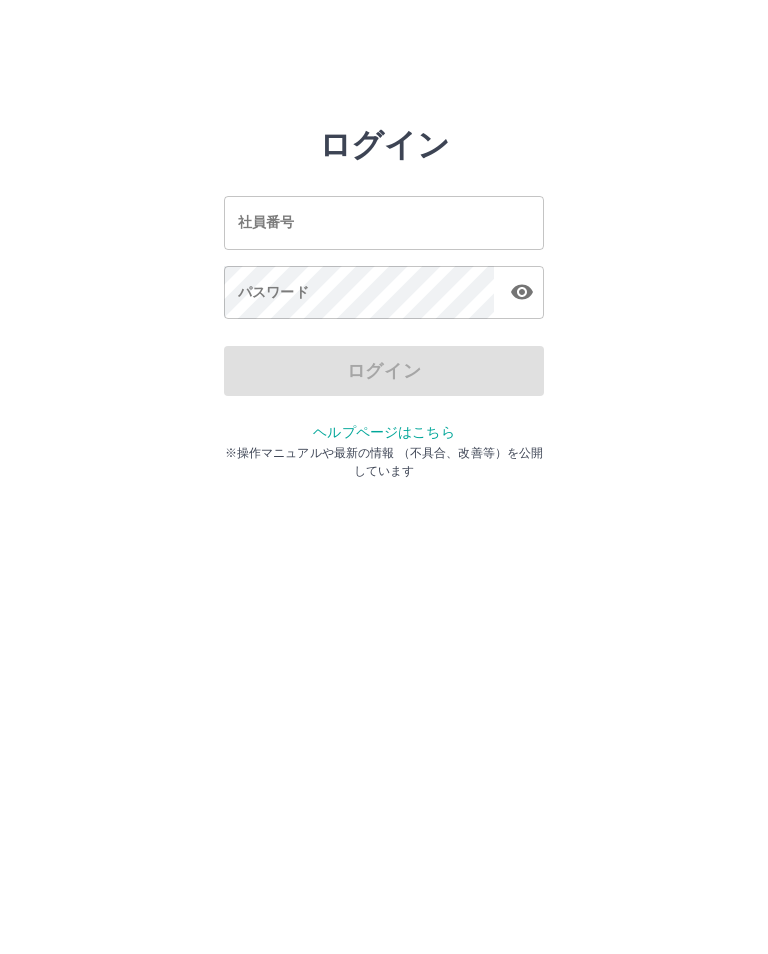 click on "社員番号" at bounding box center [384, 222] 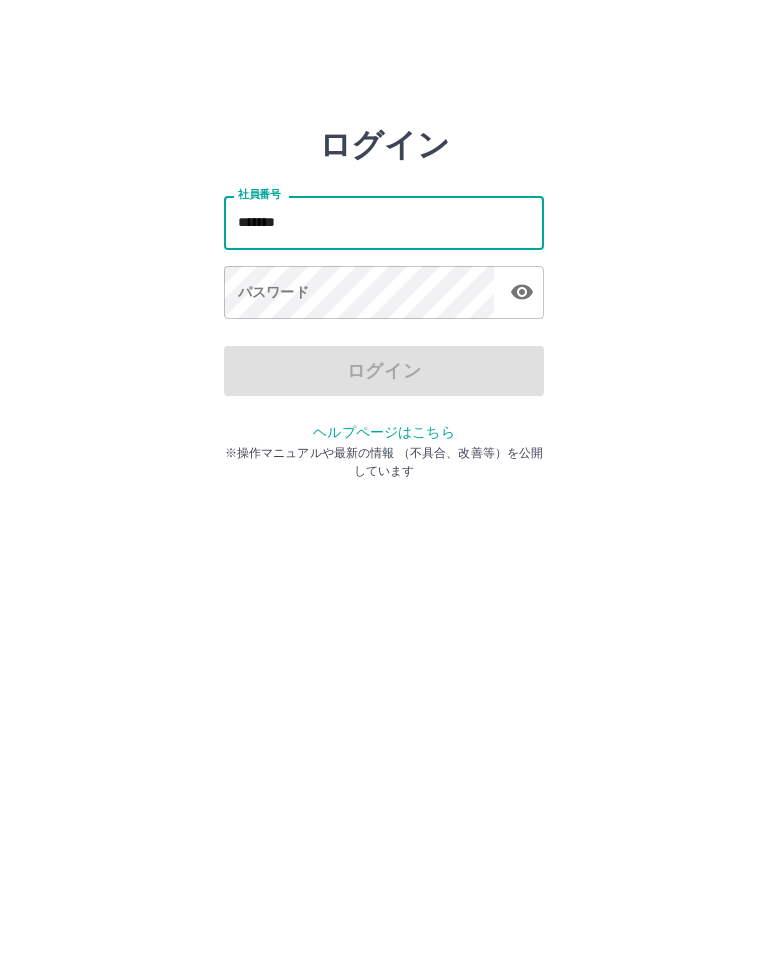 type on "*******" 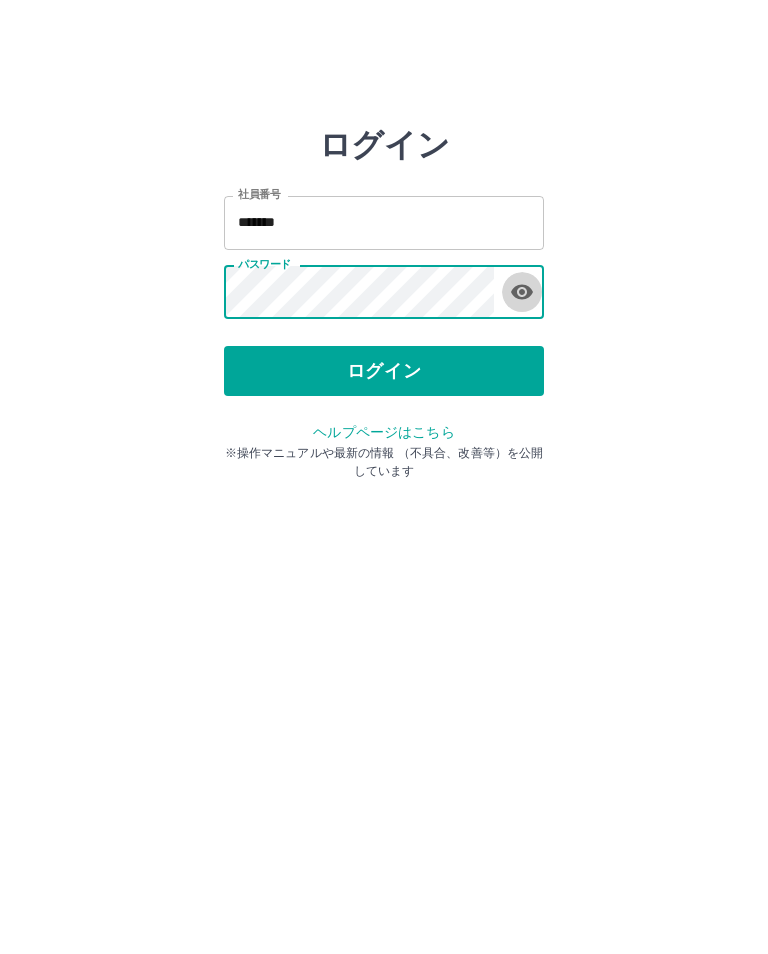click 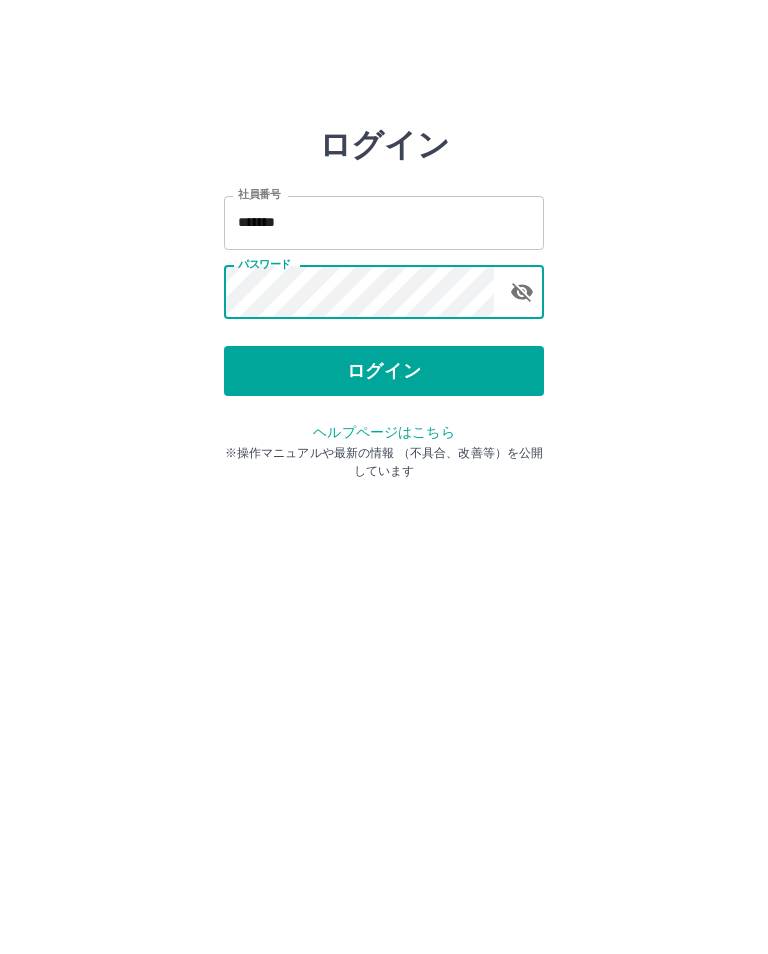 click on "ログイン" at bounding box center [384, 371] 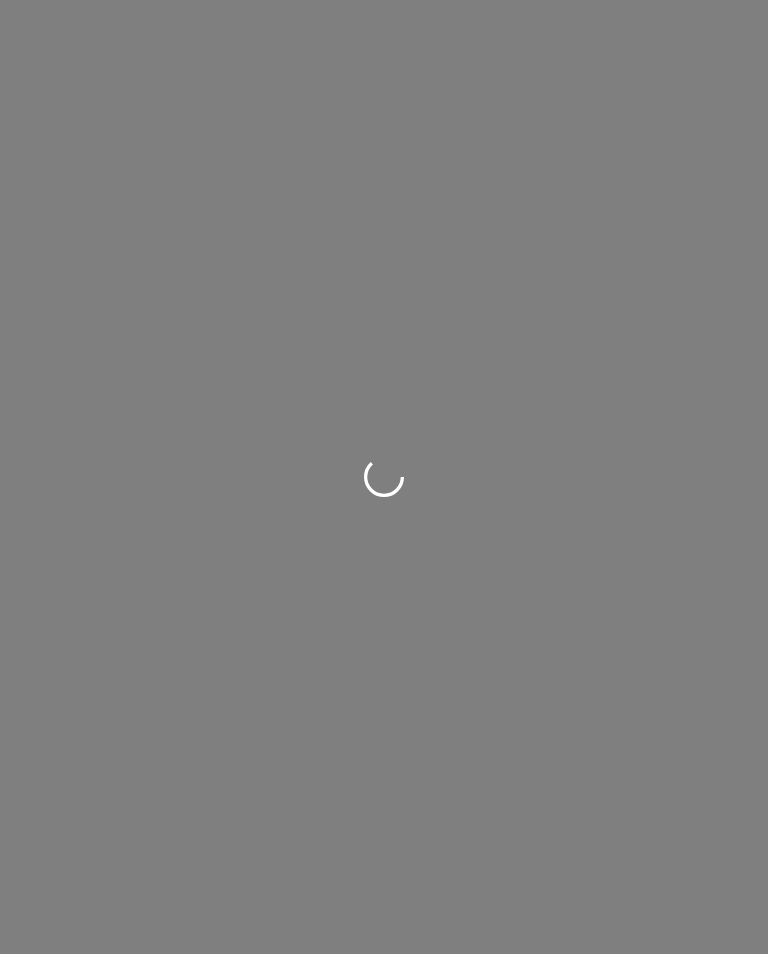 scroll, scrollTop: 0, scrollLeft: 0, axis: both 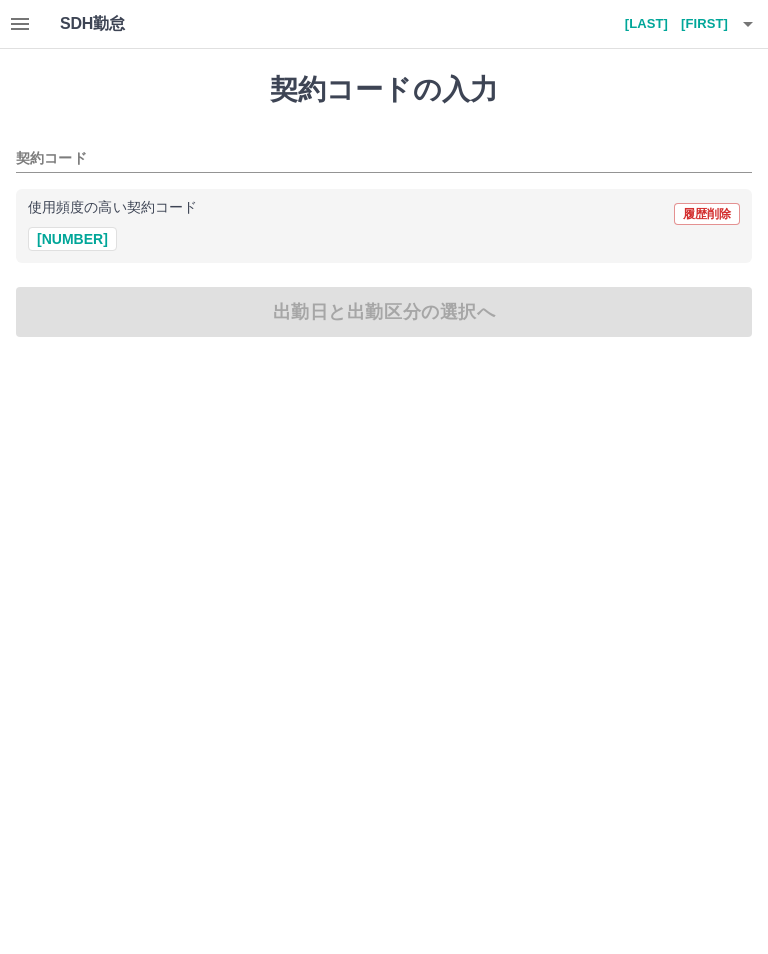 click on "使用頻度の高い契約コード 履歴削除" at bounding box center [384, 214] 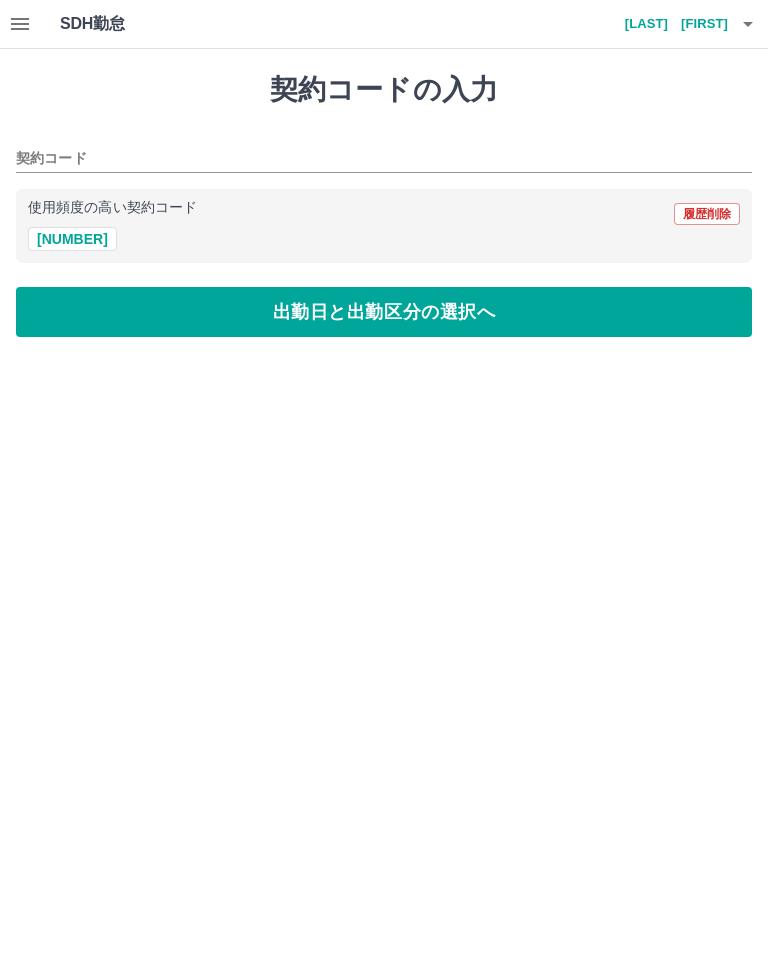 type on "********" 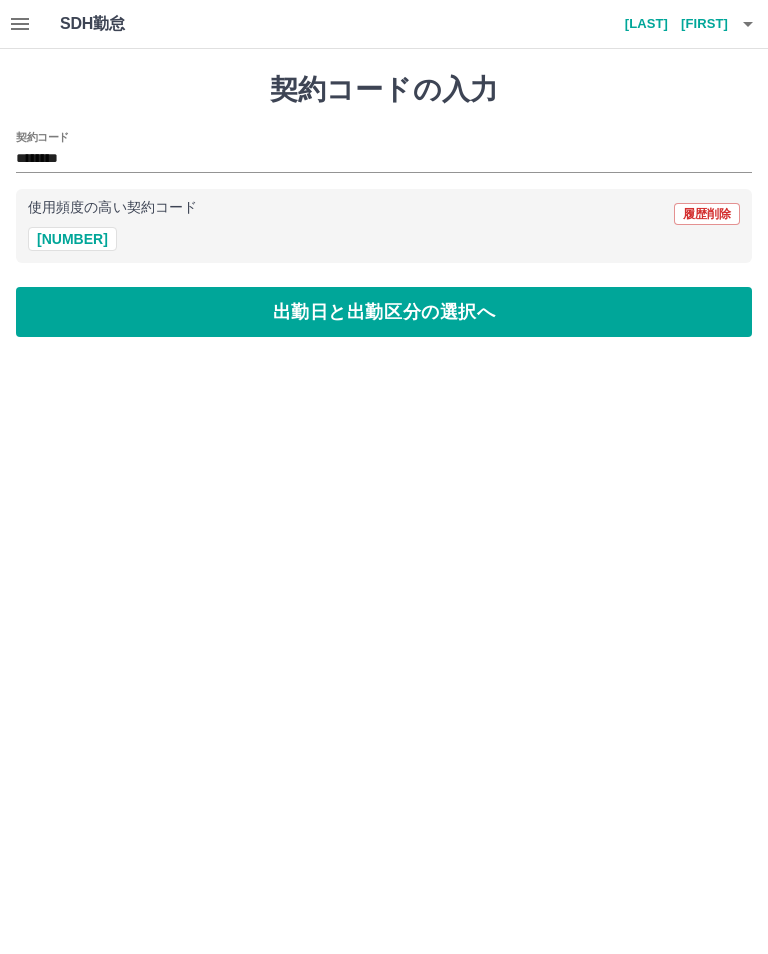click on "出勤日と出勤区分の選択へ" at bounding box center (384, 312) 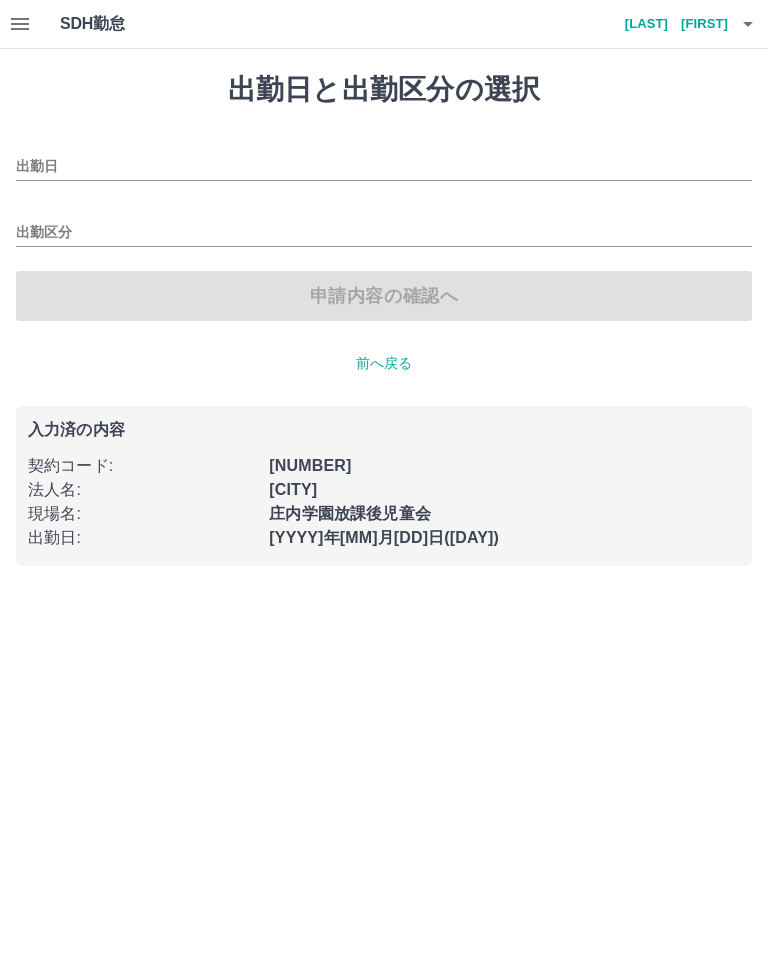 type on "**********" 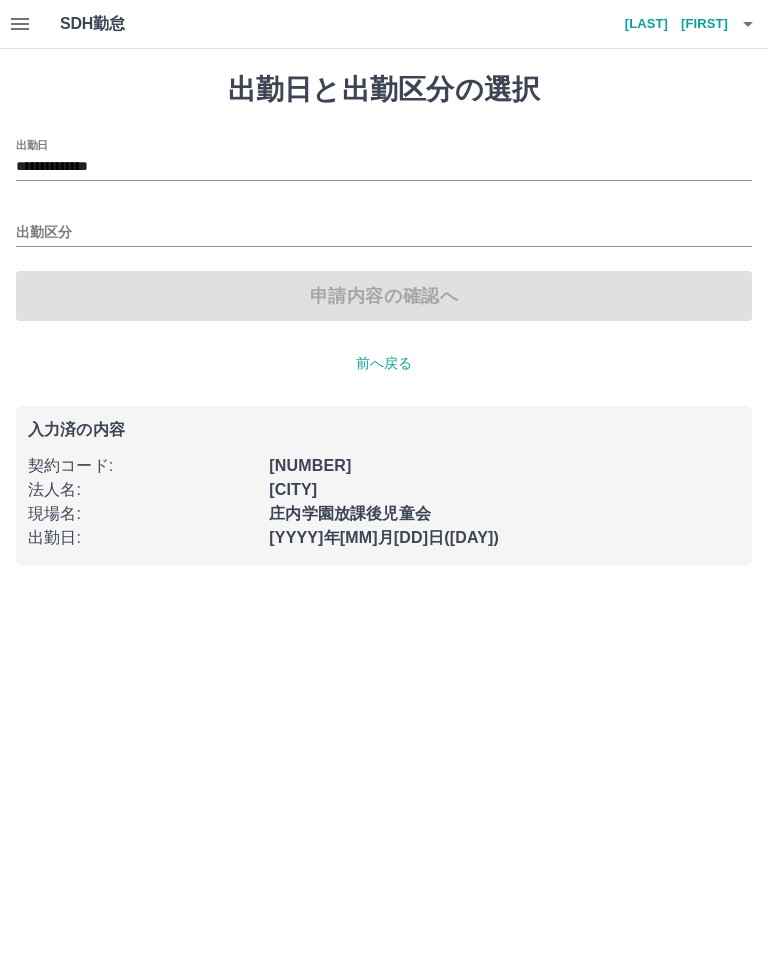 click on "出勤区分" at bounding box center (384, 233) 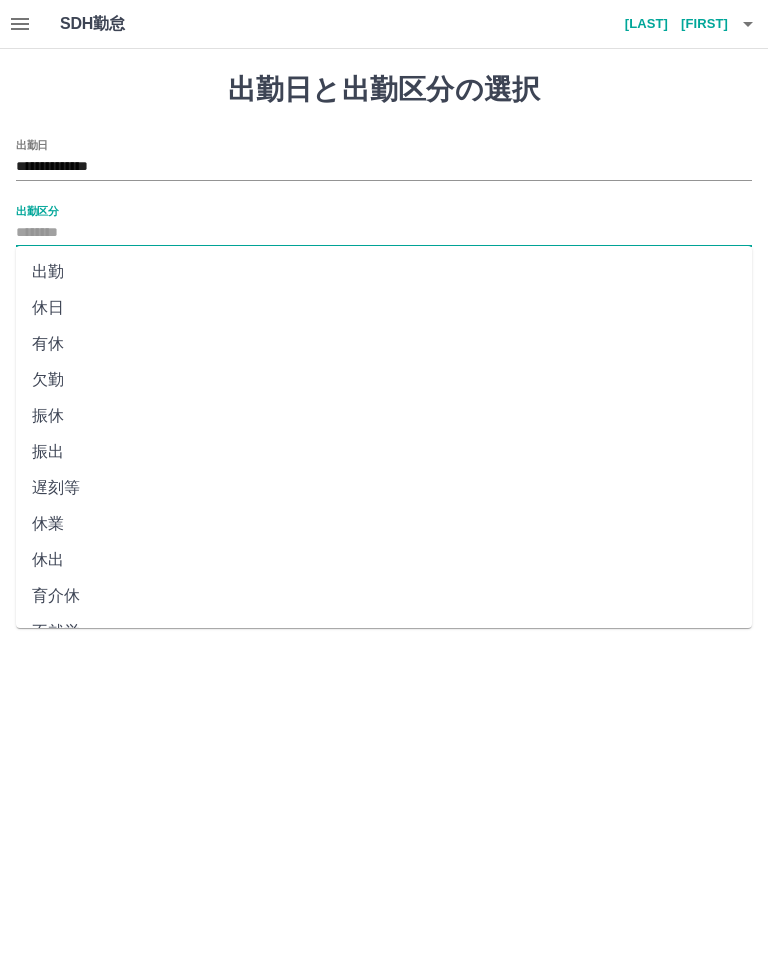 click on "出勤" at bounding box center (384, 272) 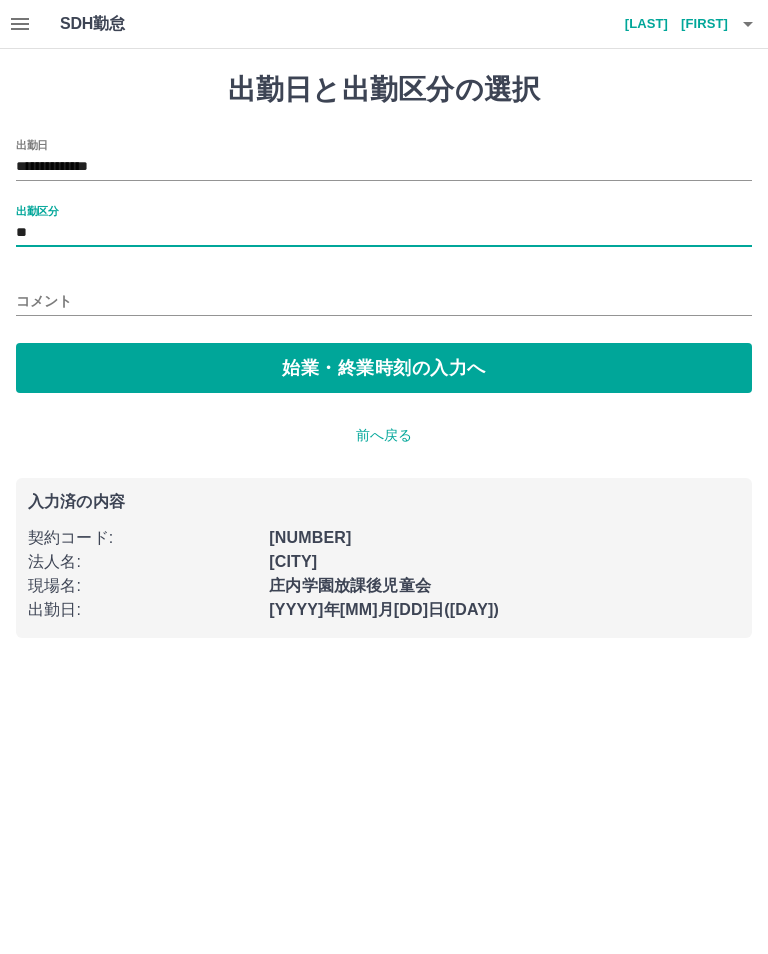 click on "コメント" at bounding box center [384, 301] 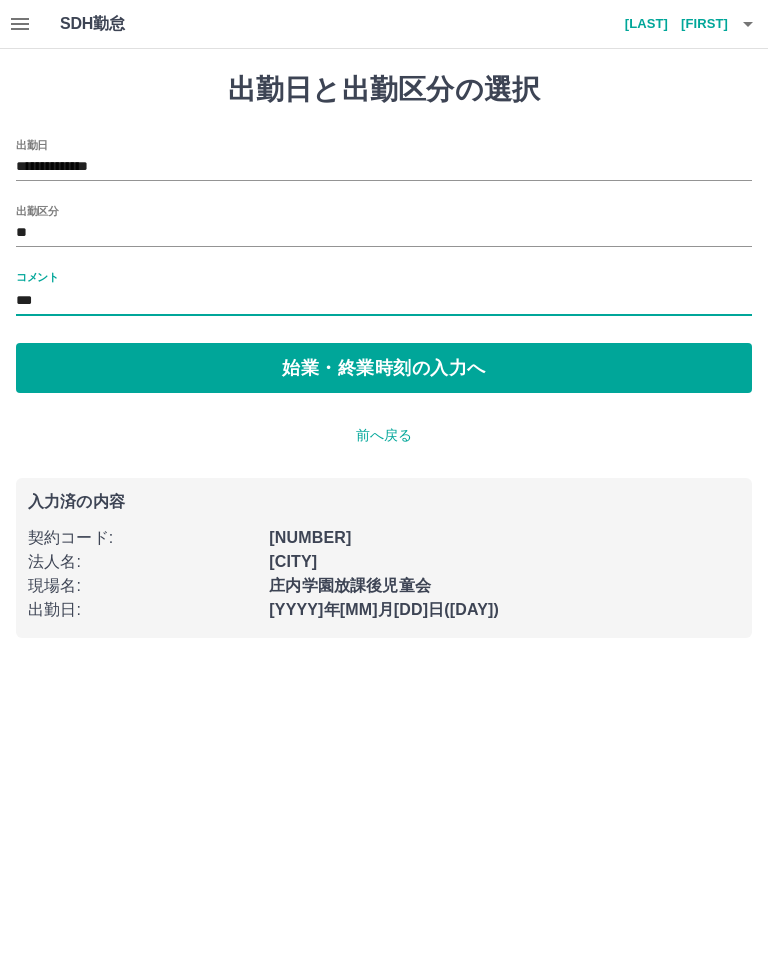 type on "***" 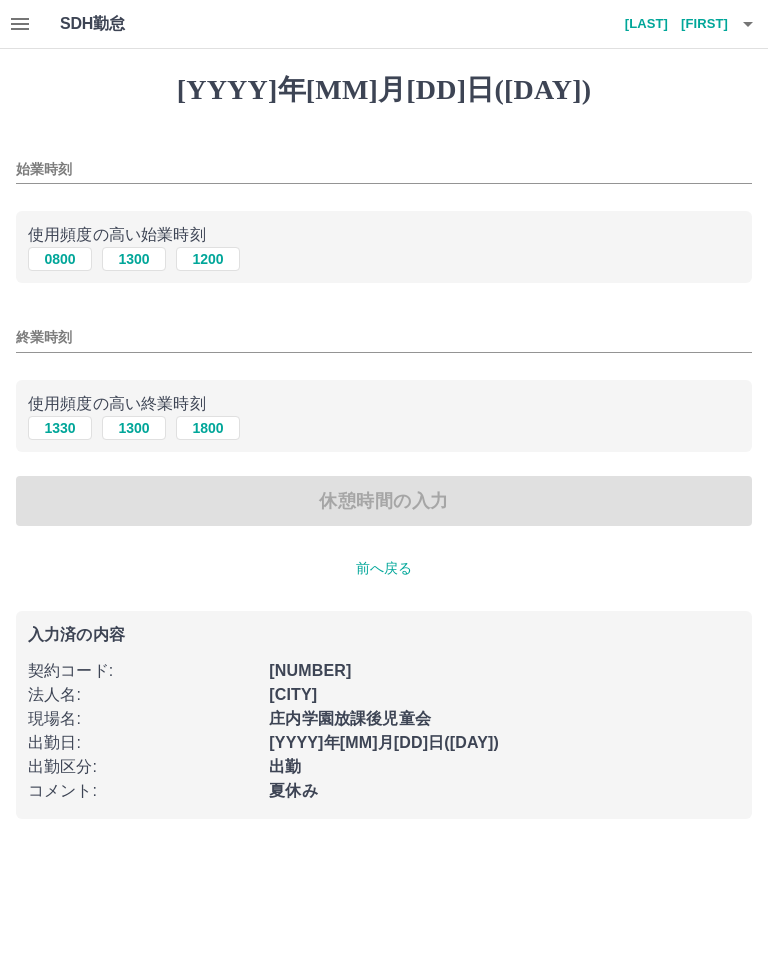 click on "0800" at bounding box center (60, 259) 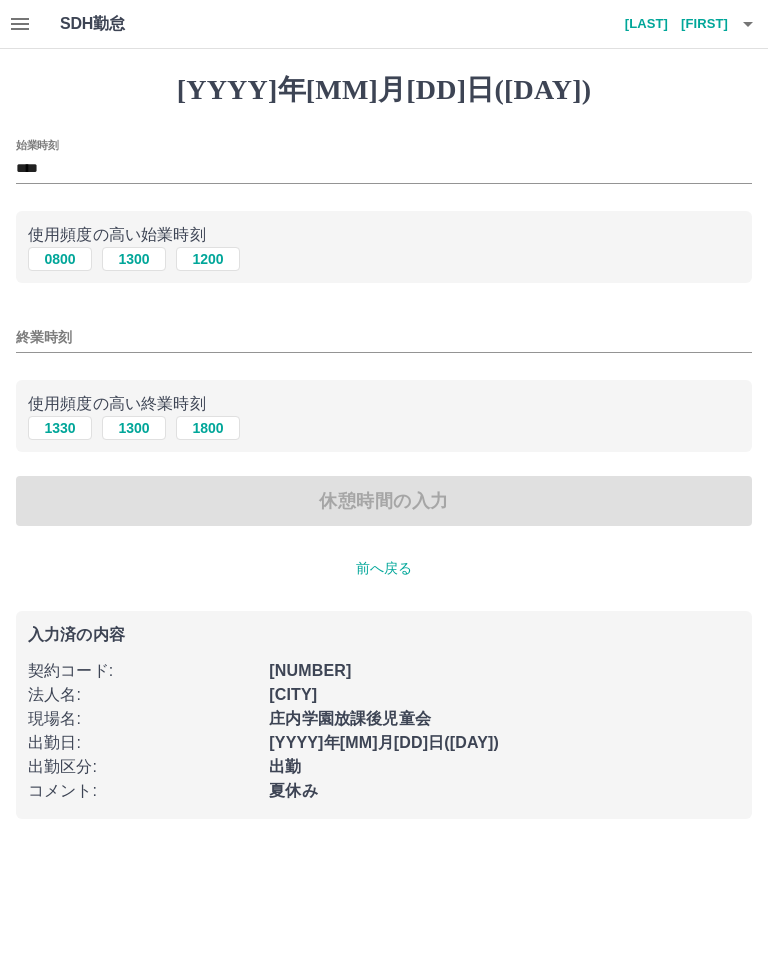 click on "1330" at bounding box center [60, 428] 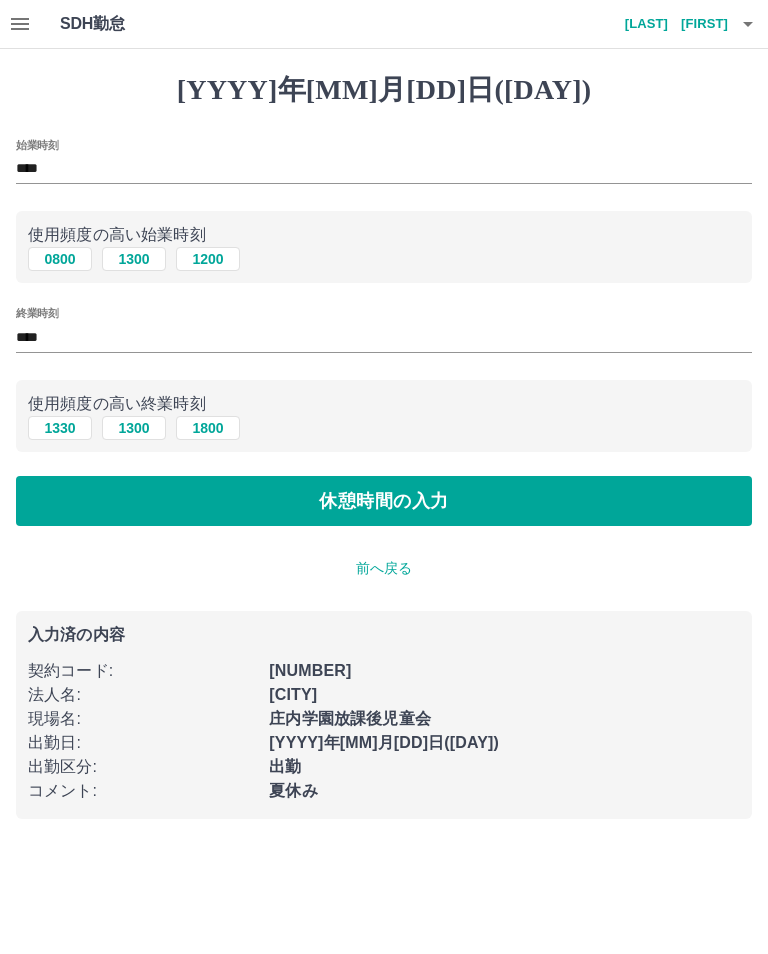 click on "休憩時間の入力" at bounding box center (384, 501) 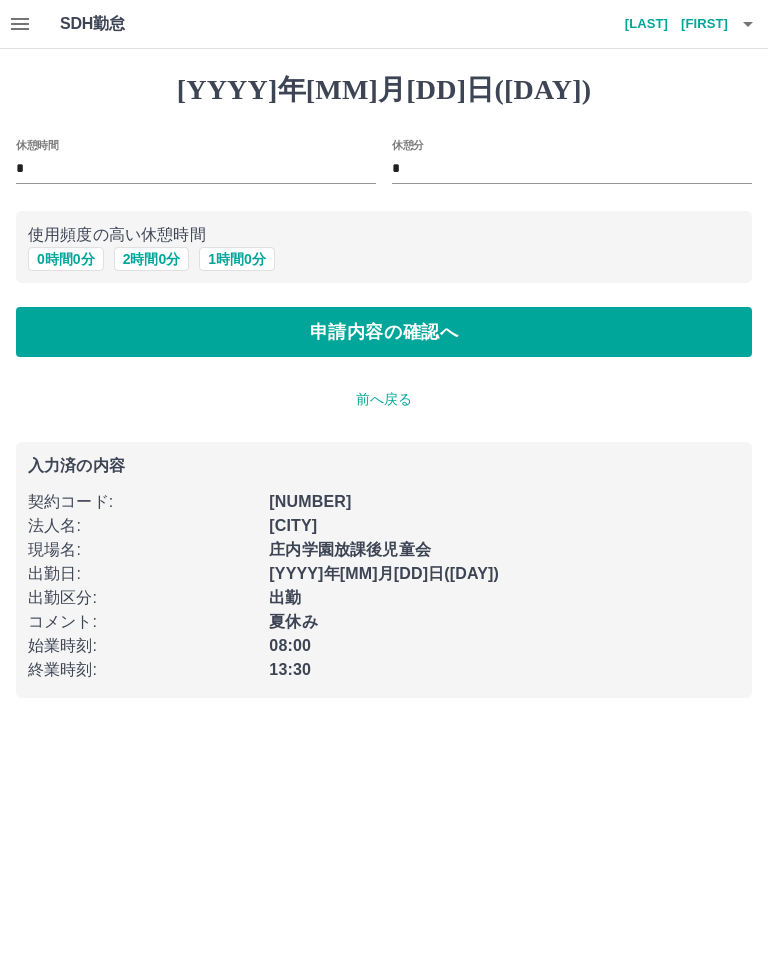 click on "使用頻度の高い休憩時間" at bounding box center (384, 235) 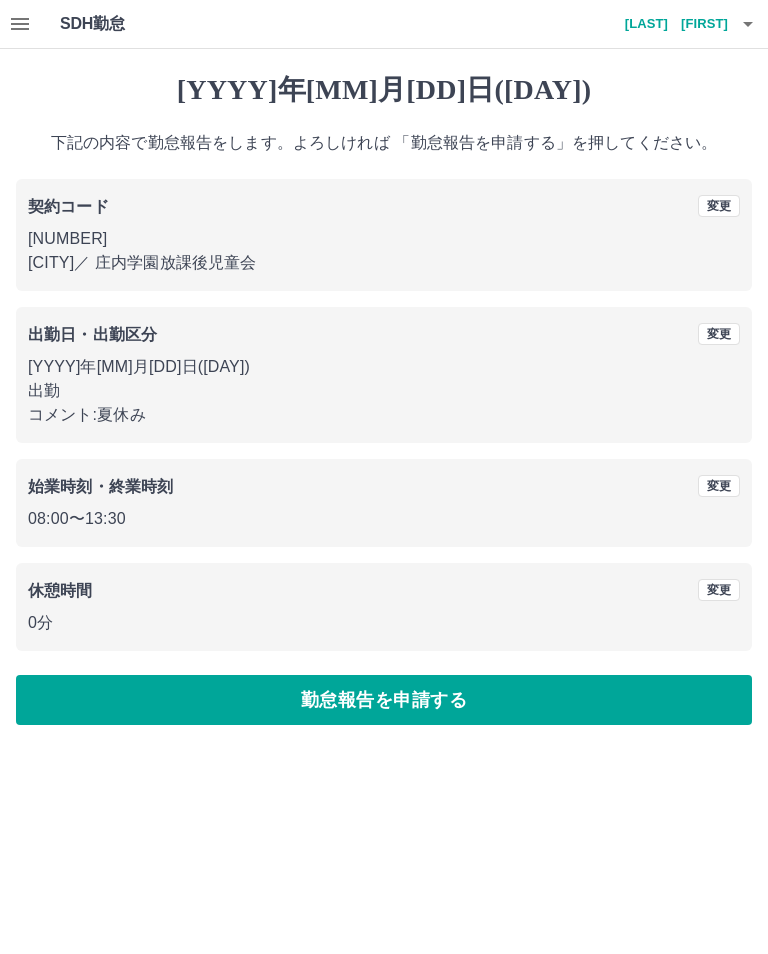 click on "勤怠報告を申請する" at bounding box center (384, 700) 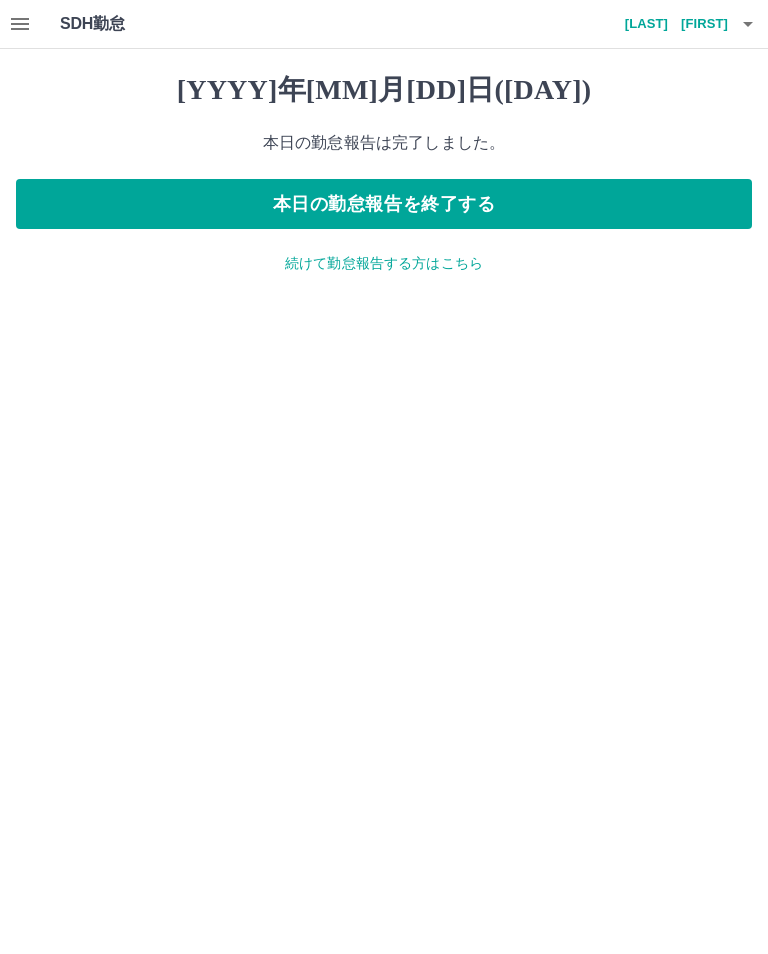 click on "本日の勤怠報告を終了する" at bounding box center (384, 204) 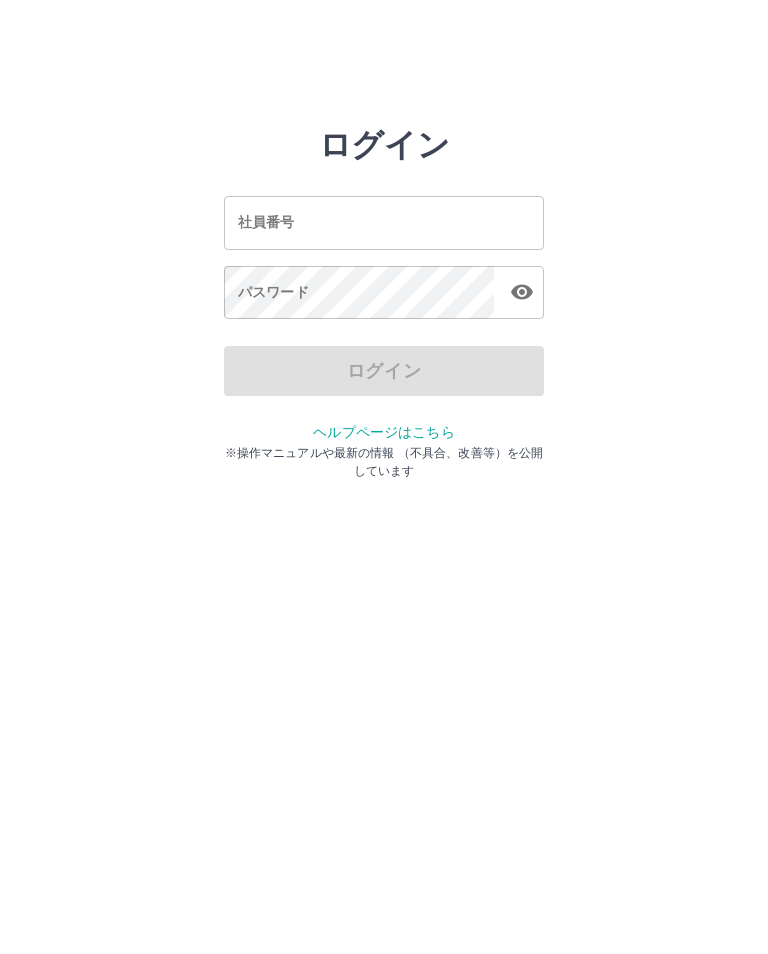 scroll, scrollTop: 0, scrollLeft: 0, axis: both 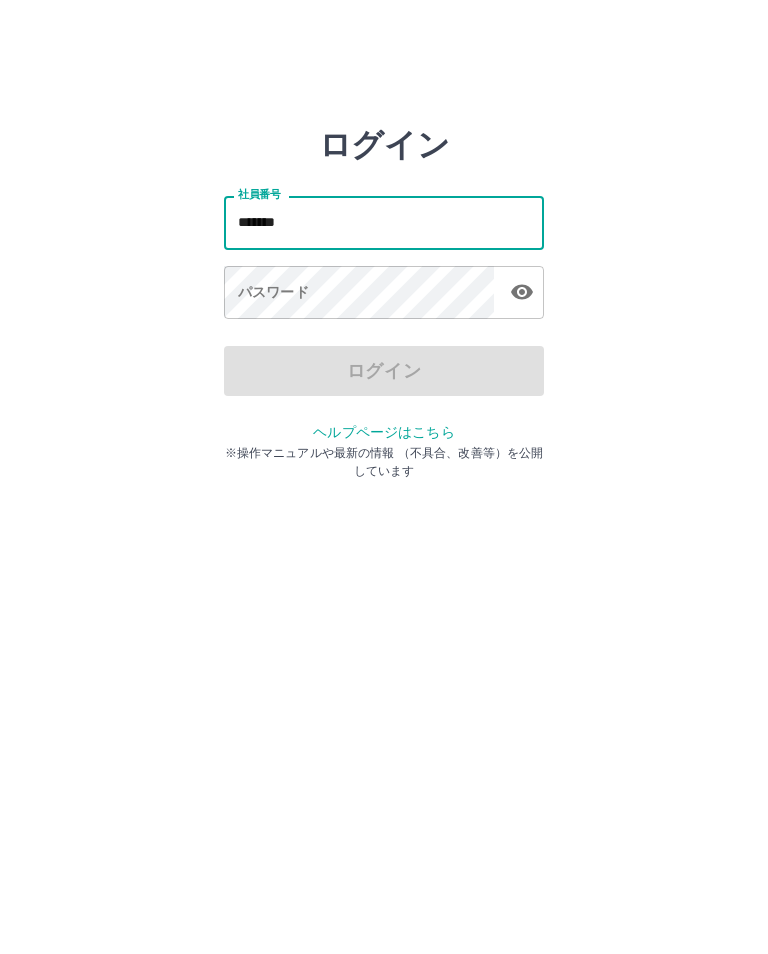 type on "*******" 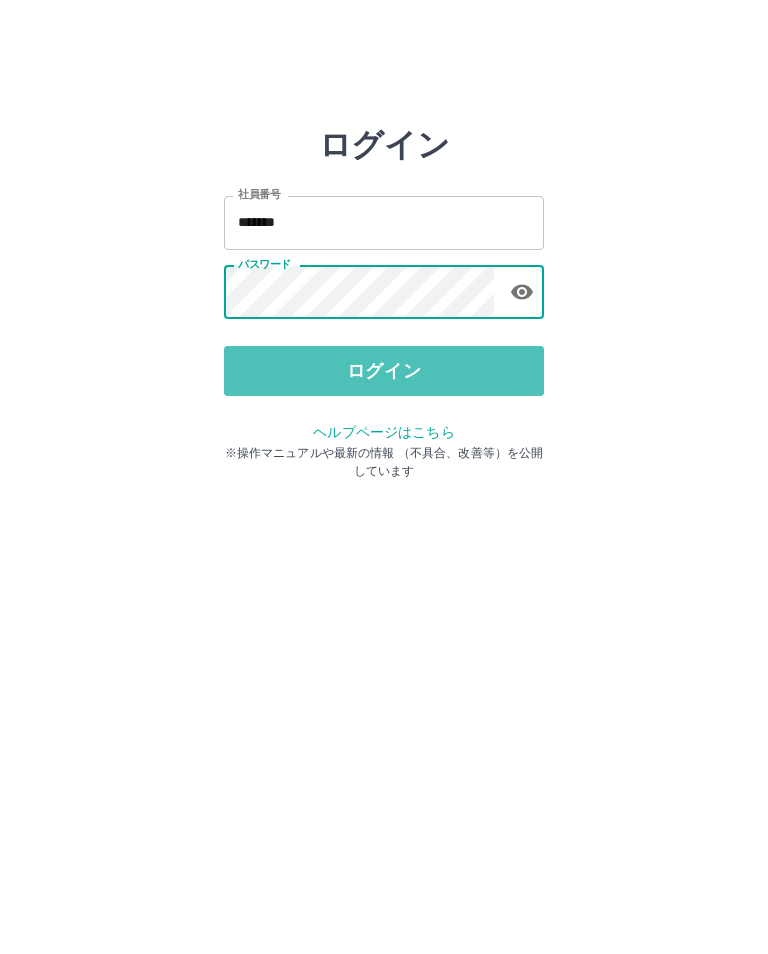 click on "ログイン" at bounding box center (384, 371) 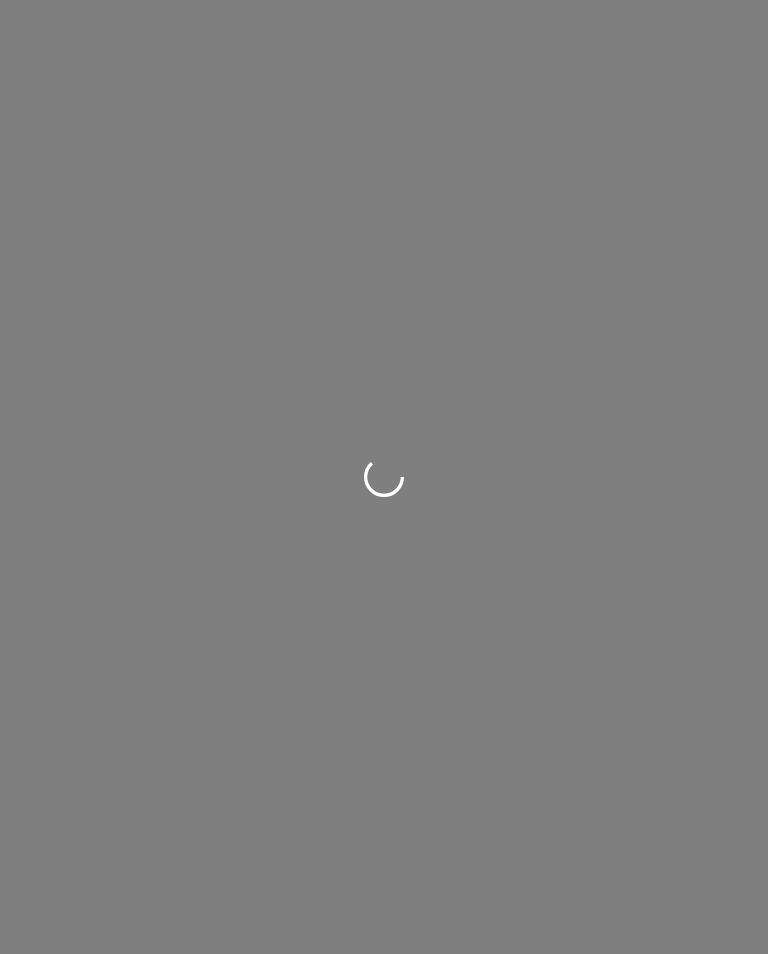 scroll, scrollTop: 0, scrollLeft: 0, axis: both 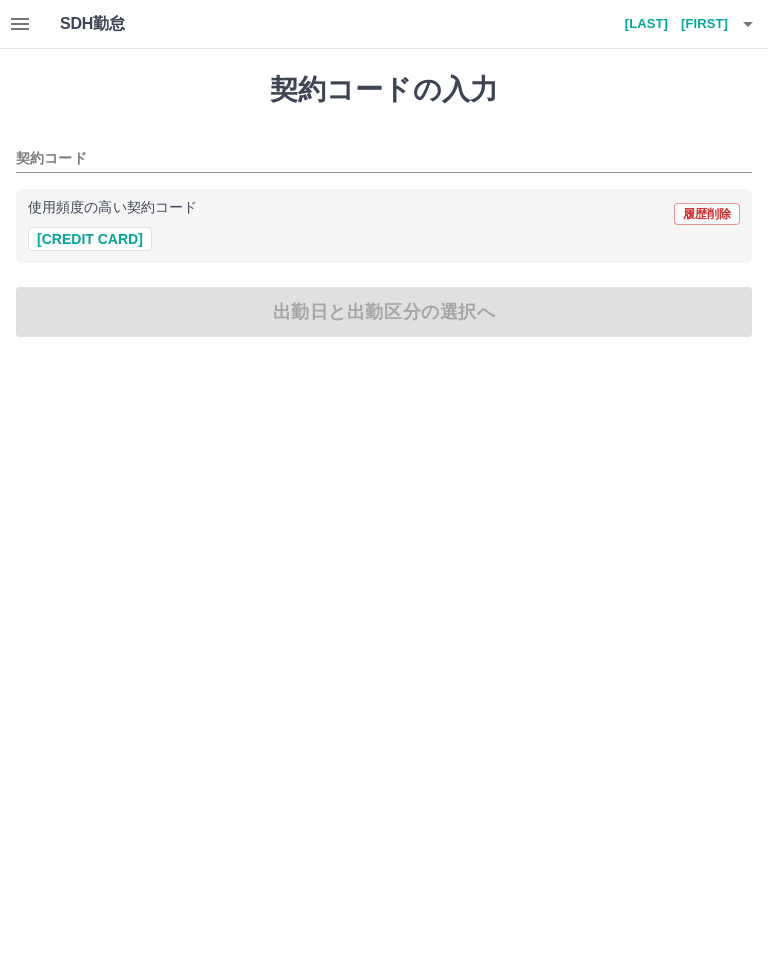 click on "41115021" at bounding box center [90, 239] 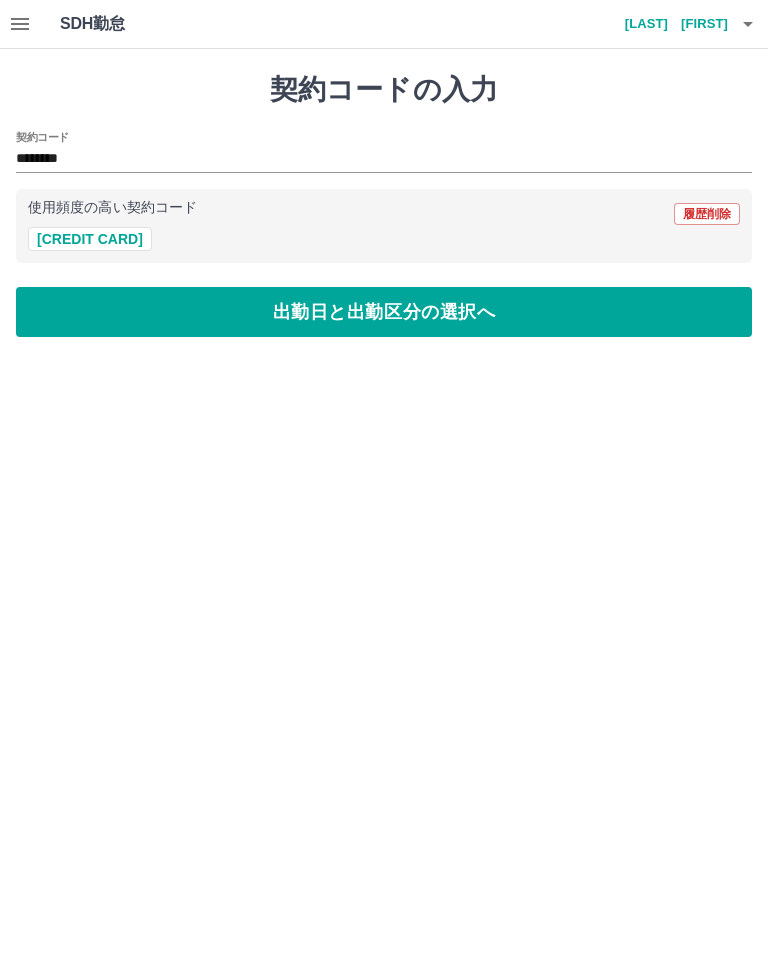 click on "出勤日と出勤区分の選択へ" at bounding box center (384, 312) 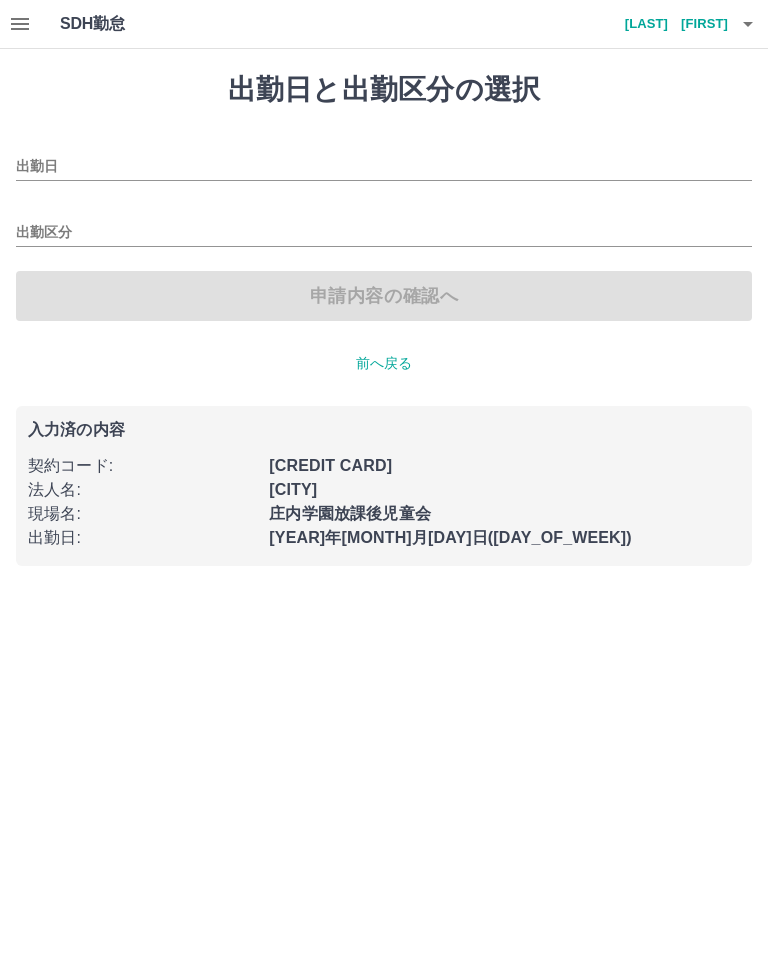 type on "**********" 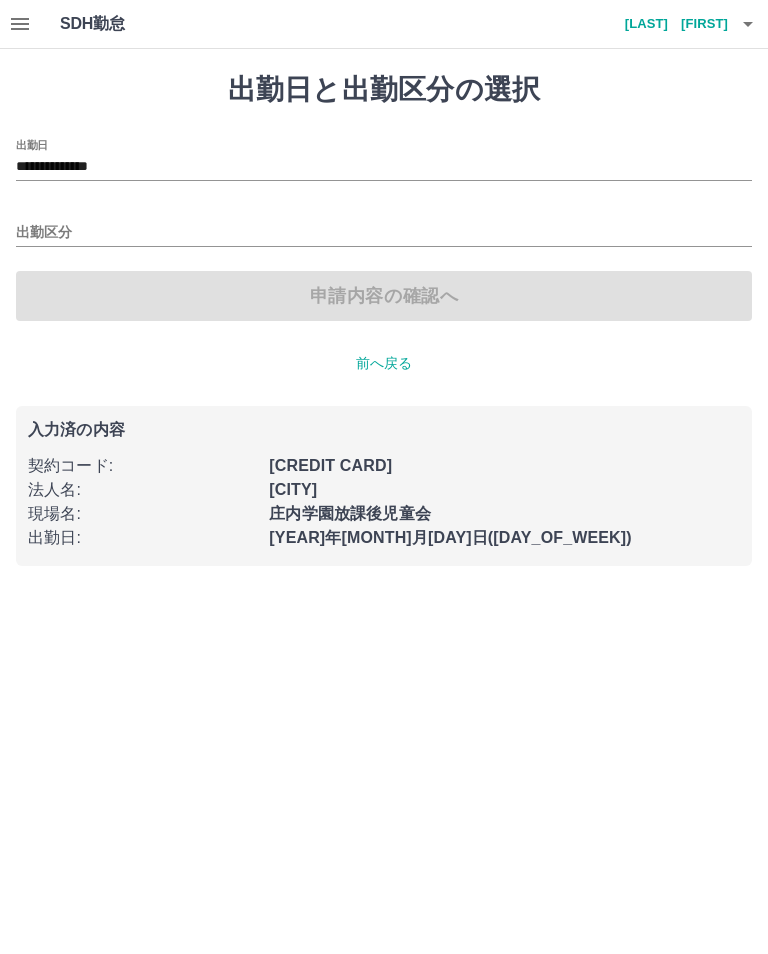 click on "出勤区分" at bounding box center [384, 233] 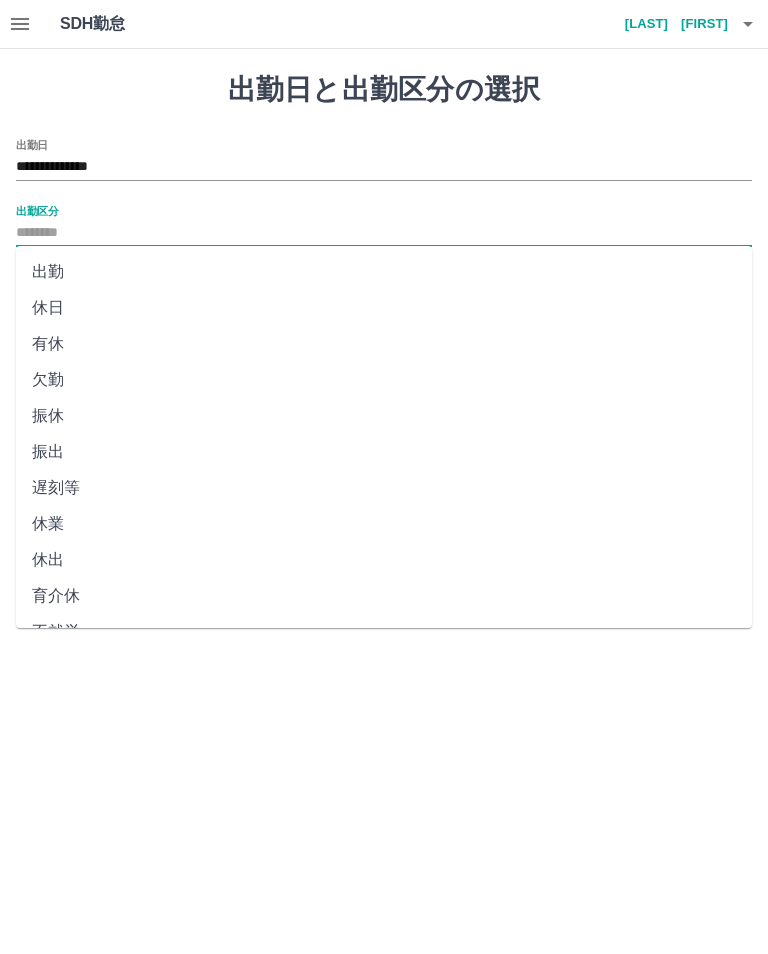 click on "出勤" at bounding box center (384, 272) 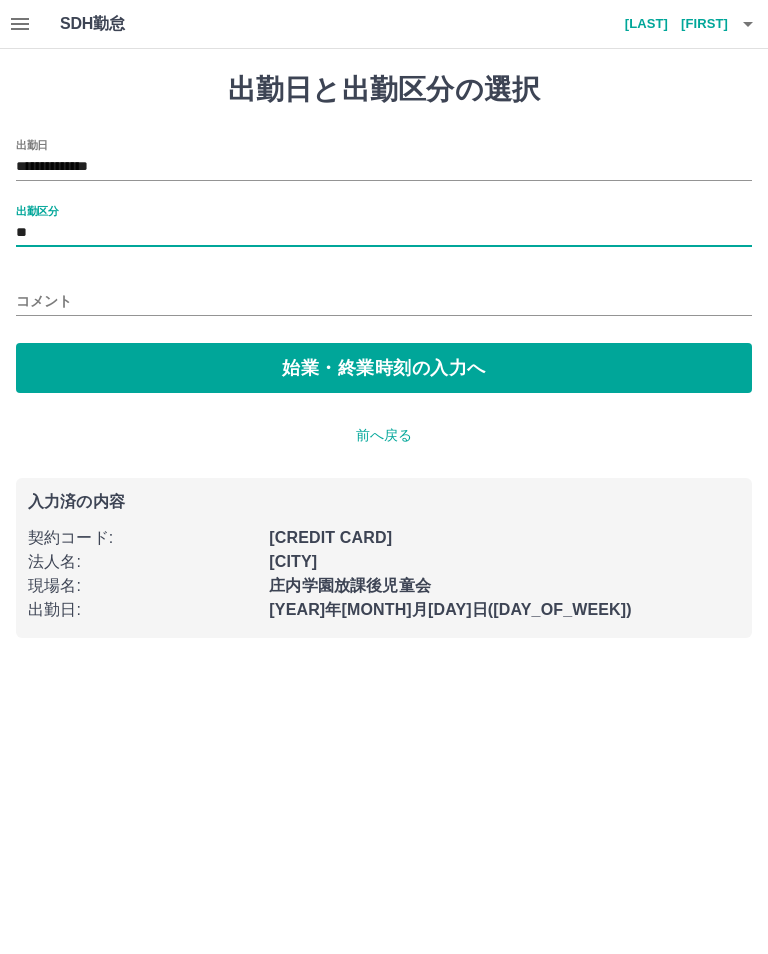 click on "コメント" at bounding box center [384, 301] 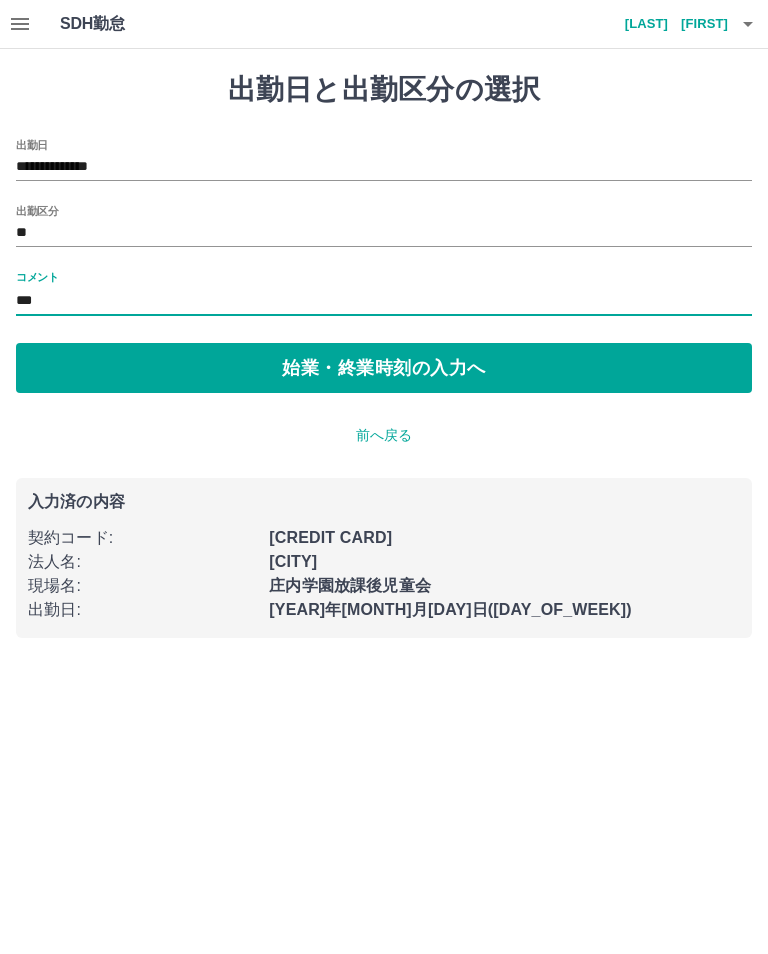 type on "***" 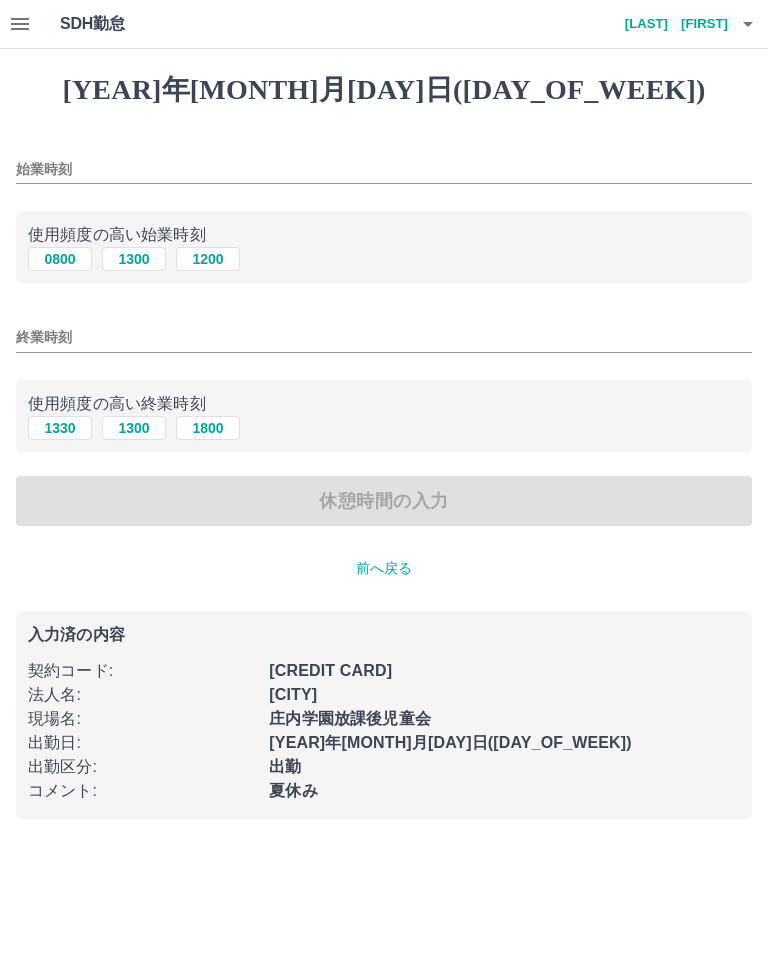 click on "0800" at bounding box center (60, 259) 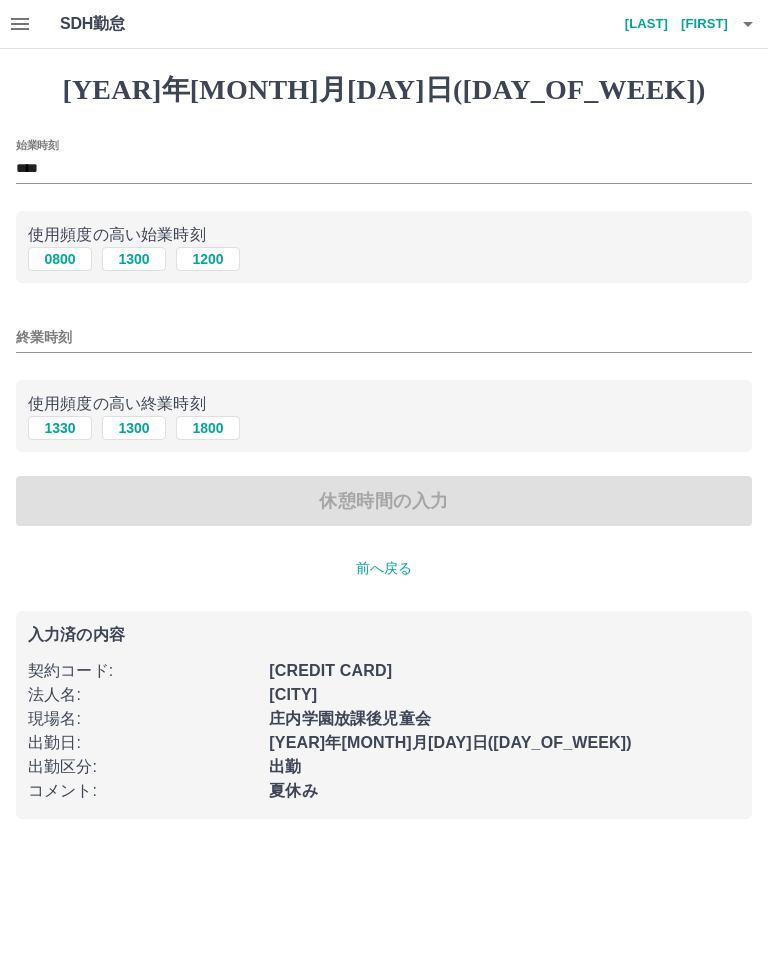 click on "1330" at bounding box center [60, 428] 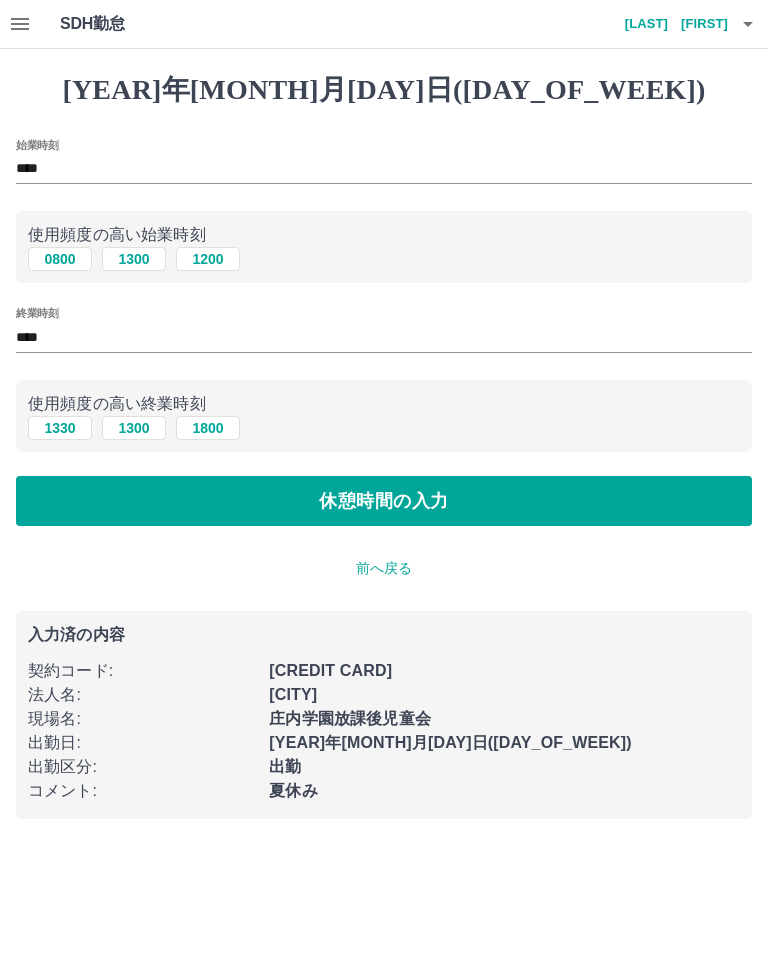 click on "休憩時間の入力" at bounding box center (384, 501) 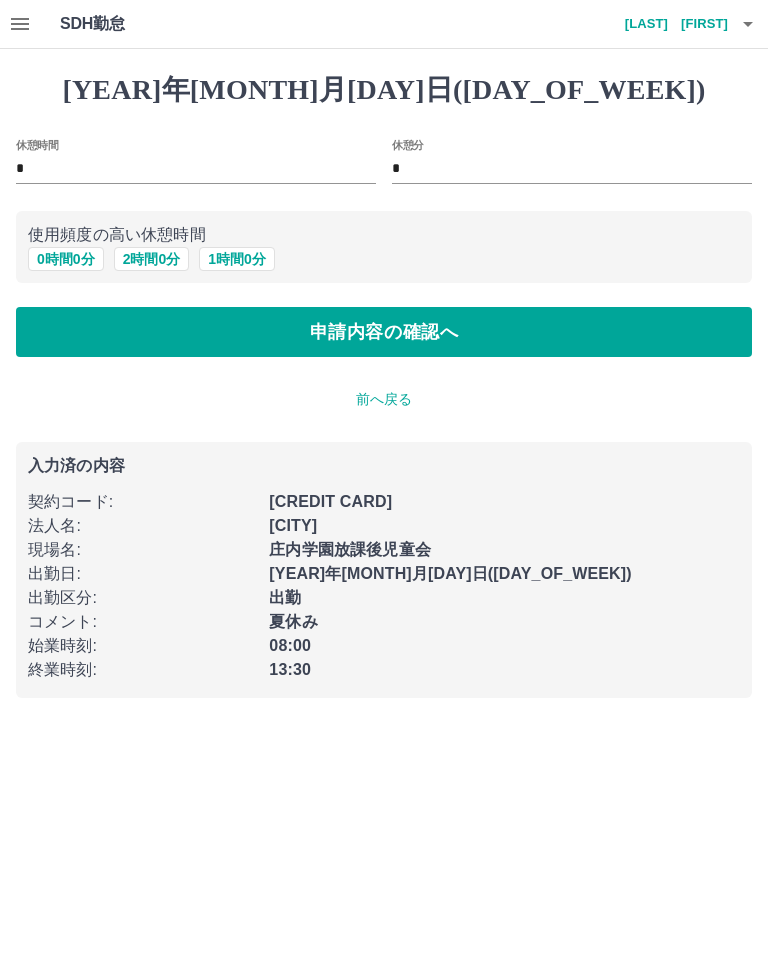 click on "申請内容の確認へ" at bounding box center (384, 332) 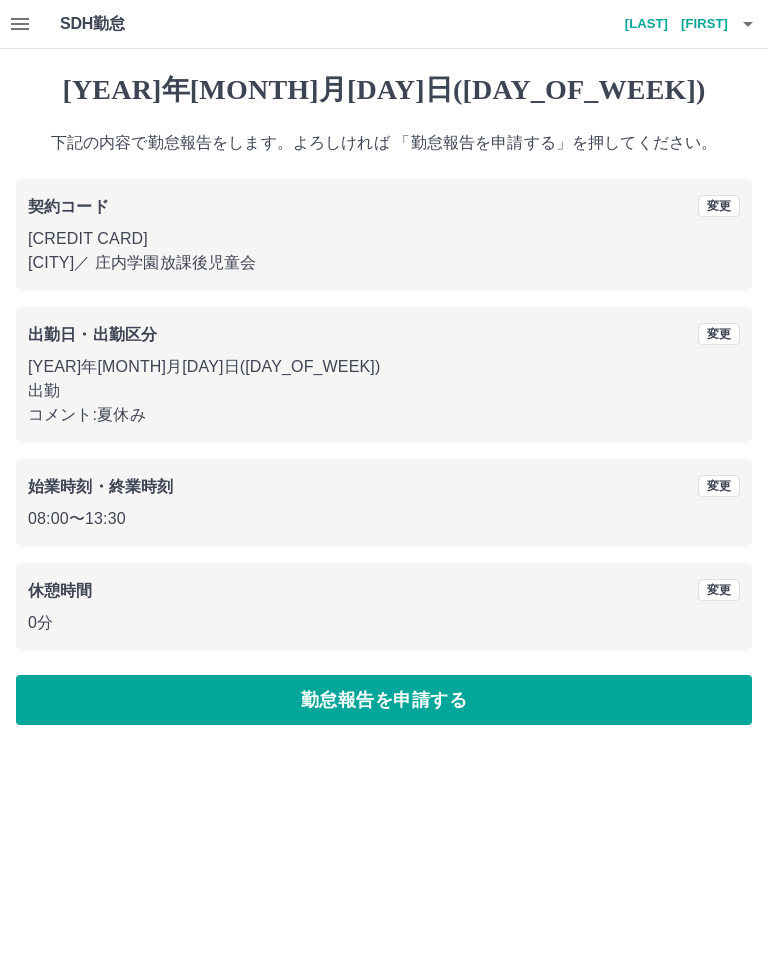 click on "勤怠報告を申請する" at bounding box center (384, 700) 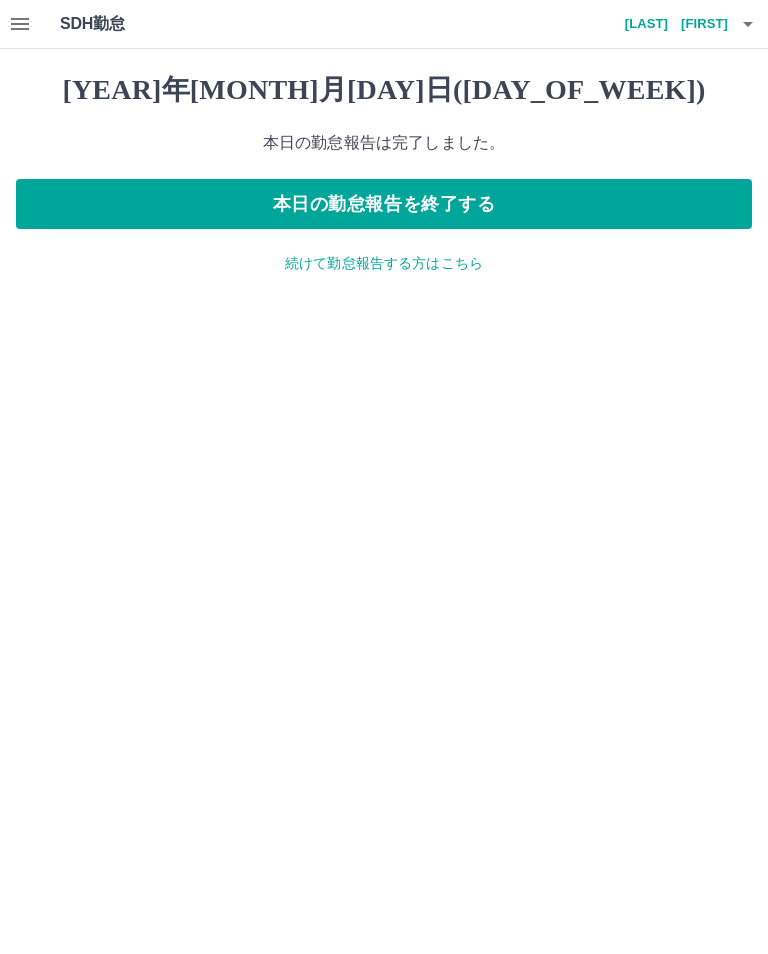 click on "本日の勤怠報告を終了する" at bounding box center [384, 204] 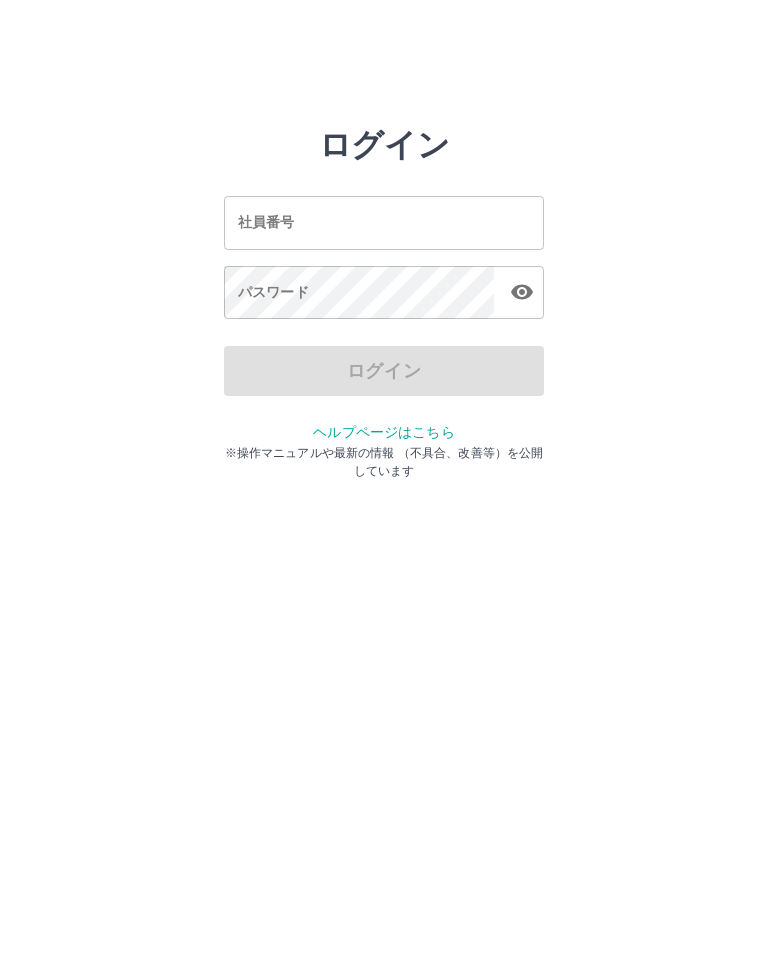 scroll, scrollTop: 0, scrollLeft: 0, axis: both 